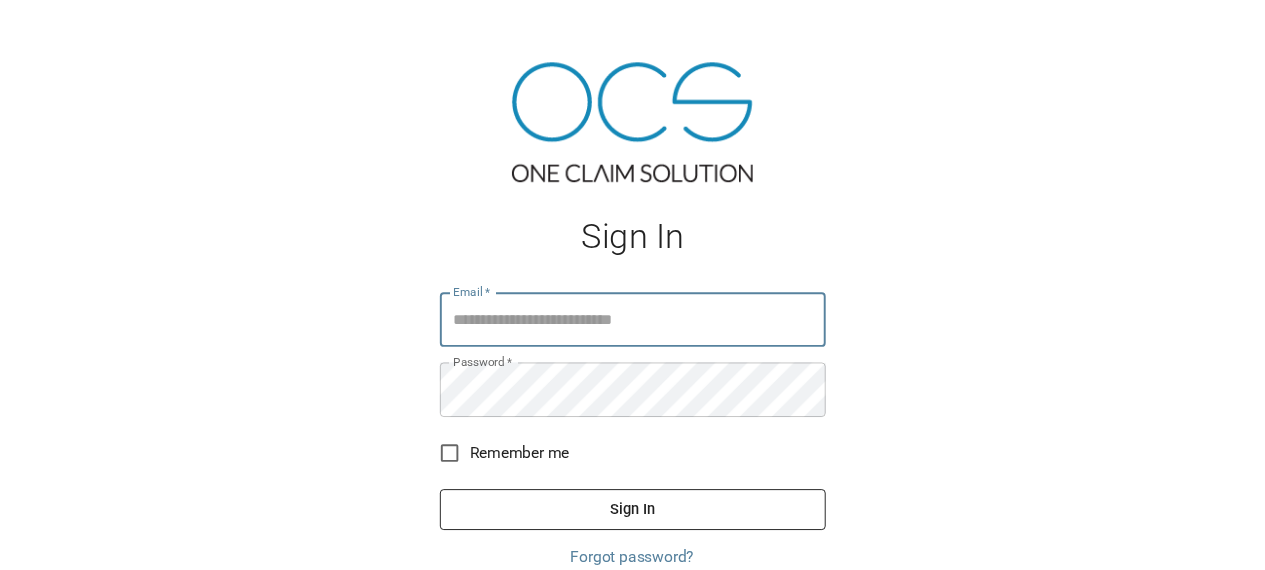 scroll, scrollTop: 0, scrollLeft: 0, axis: both 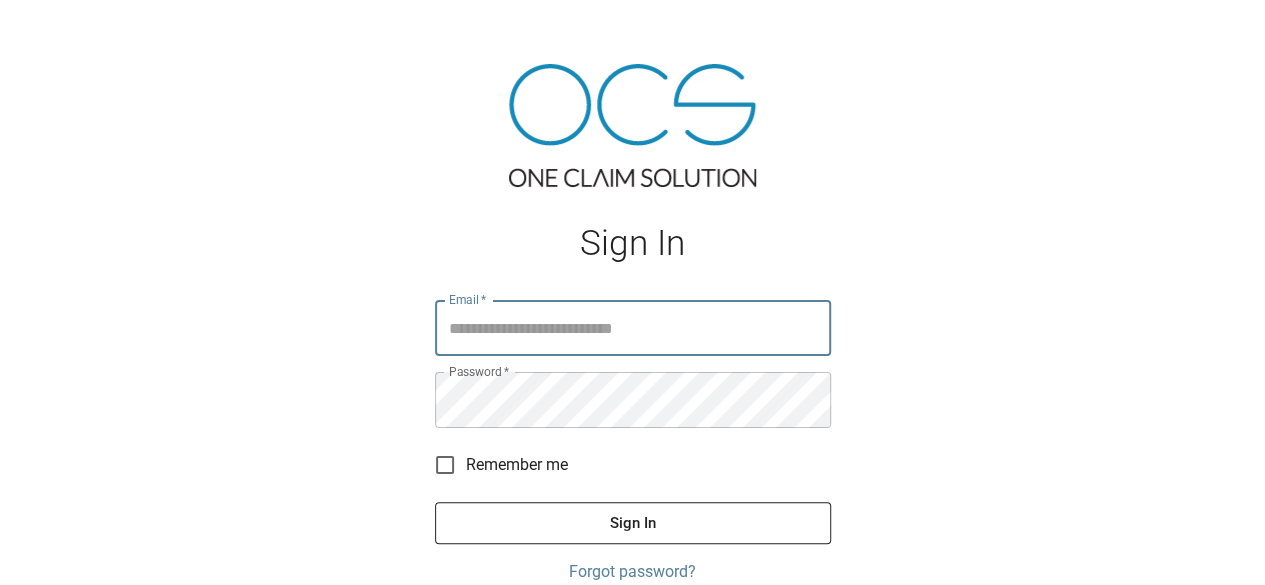 type on "**********" 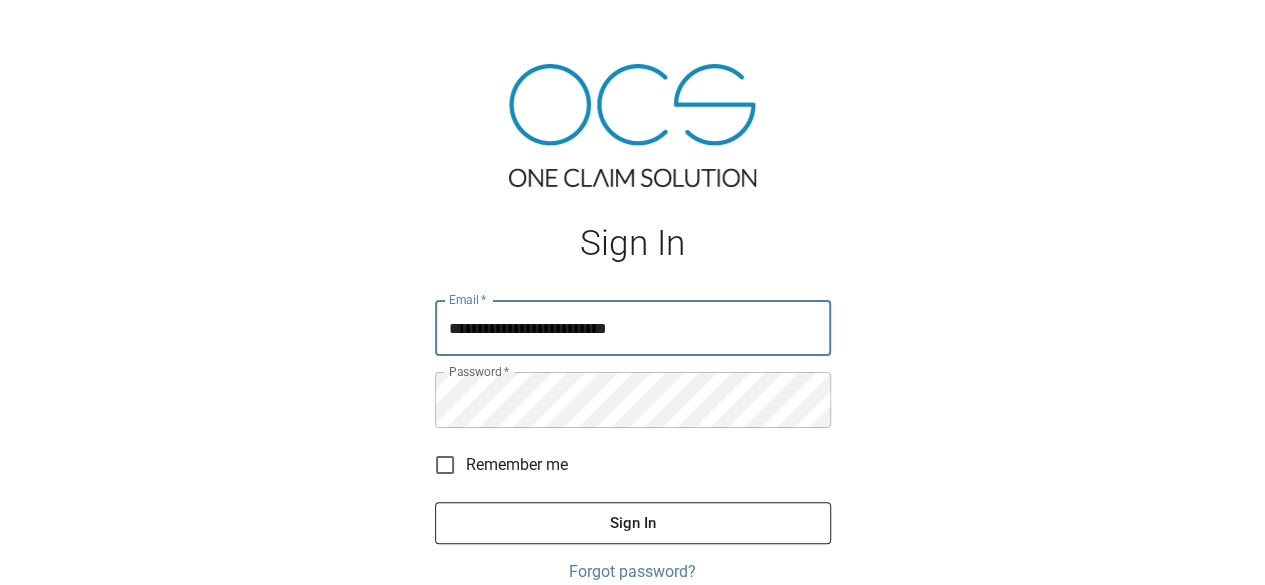 click on "Sign In" at bounding box center [633, 523] 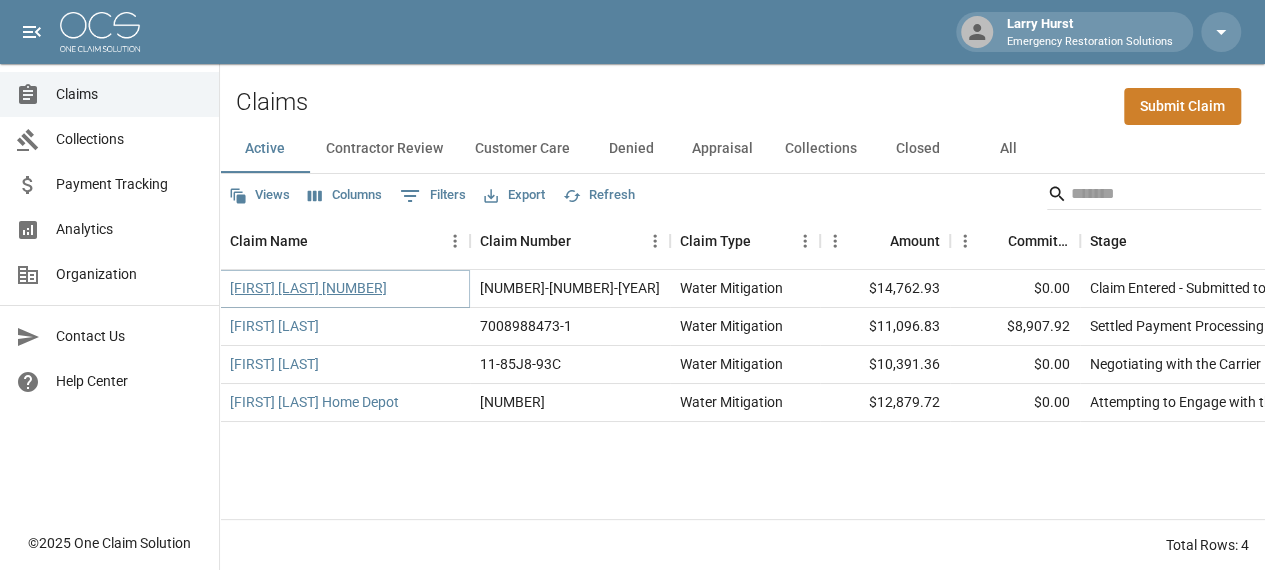 click on "[FIRST] [LAST] [NUMBER]" at bounding box center (308, 288) 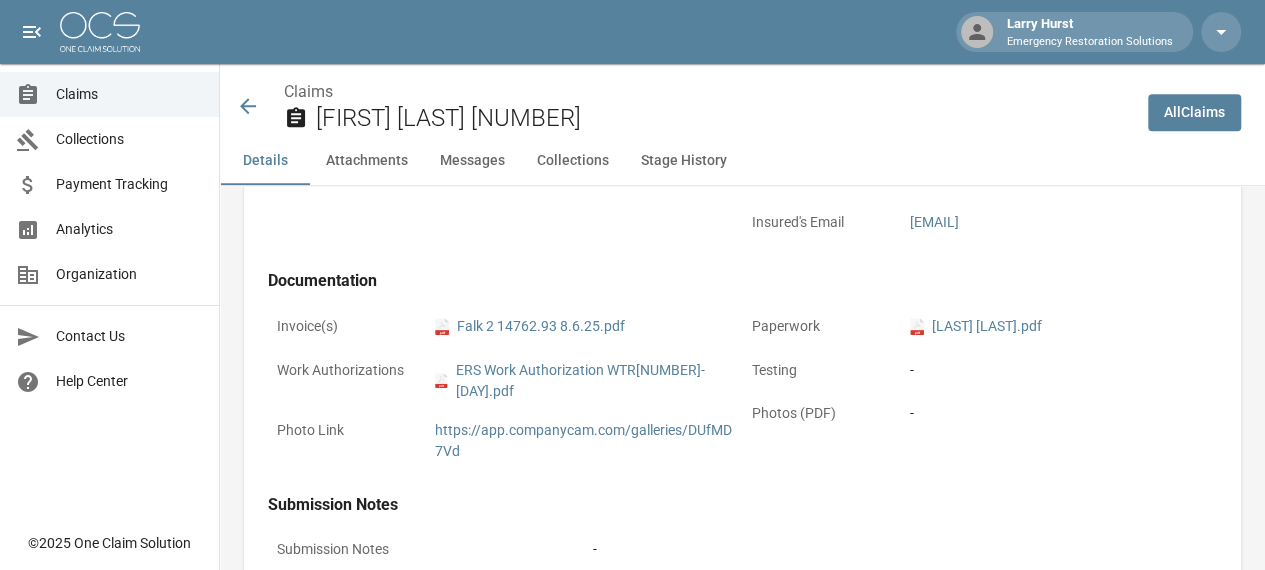 scroll, scrollTop: 752, scrollLeft: 0, axis: vertical 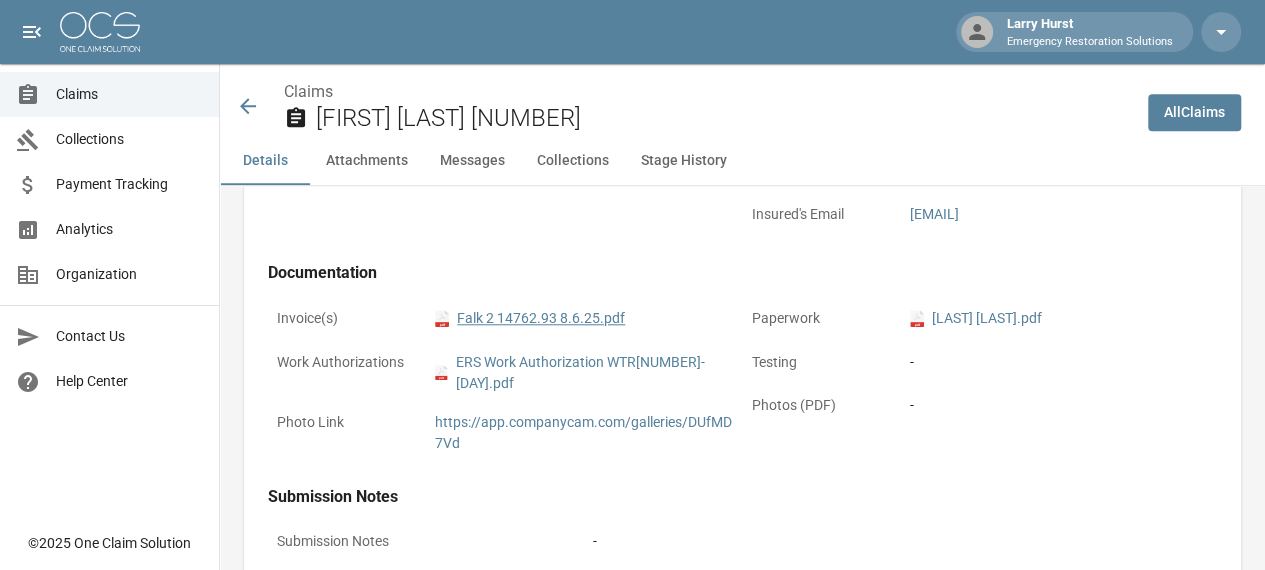 click on "pdf [LAST] [NUMBER] [NUMBER].[DAY].[YEAR].pdf" at bounding box center [530, 318] 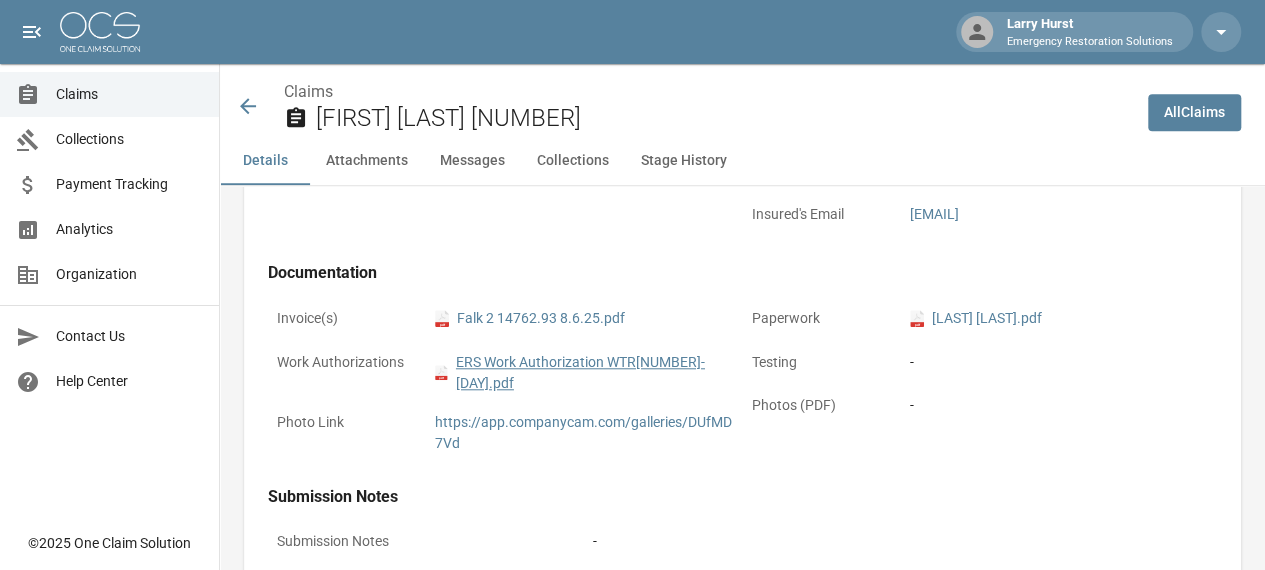 click on "pdf ERS Work Authorization WTR250626-3.pdf" at bounding box center (584, 373) 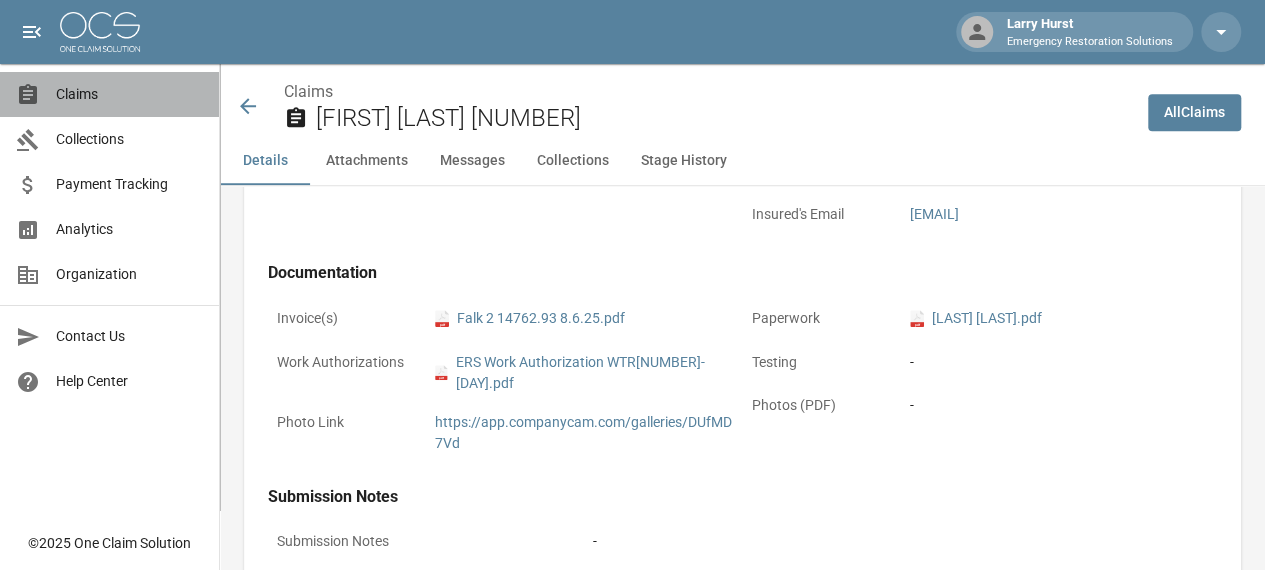 click on "Claims" at bounding box center [129, 94] 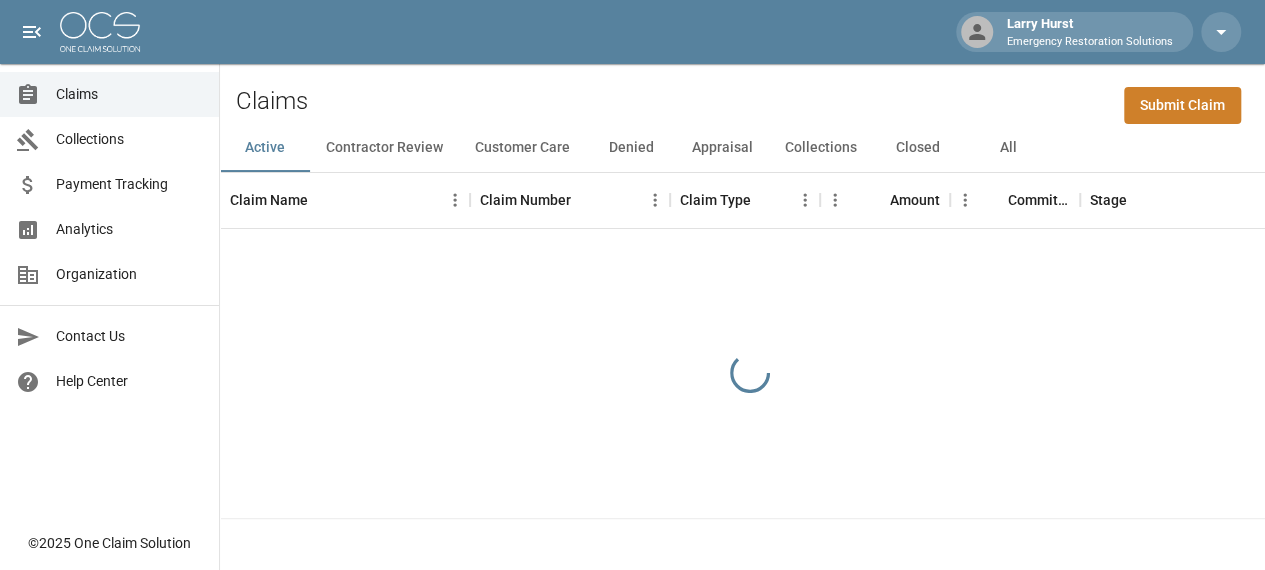 scroll, scrollTop: 0, scrollLeft: 0, axis: both 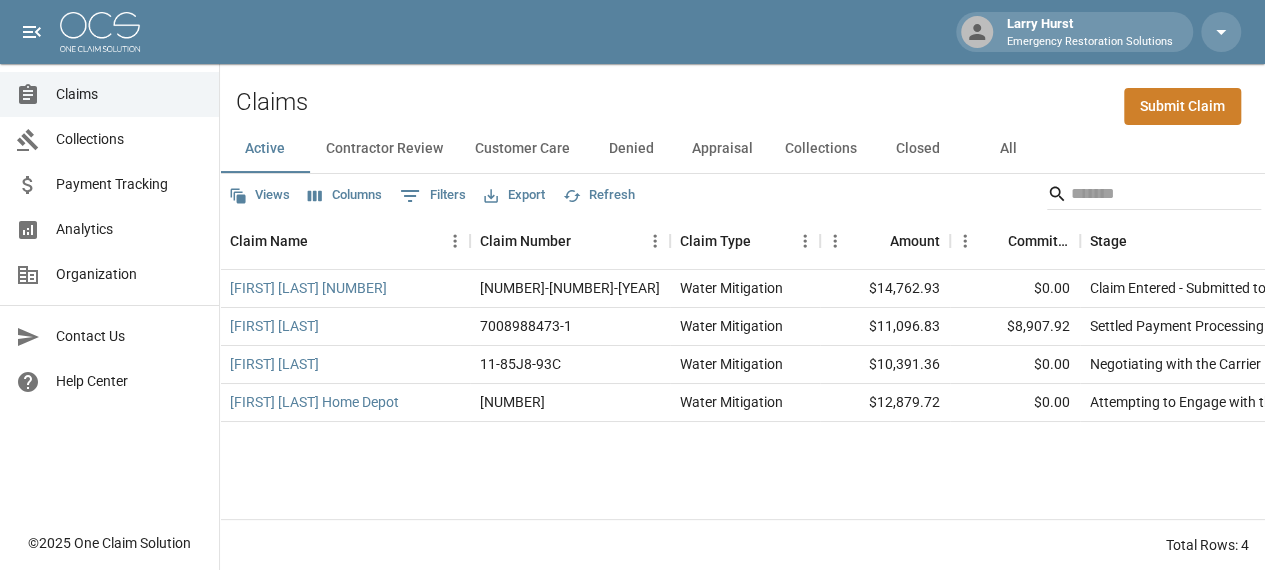 click on "Active Contractor Review Customer Care Denied Appraisal Collections Closed All" at bounding box center (742, 149) 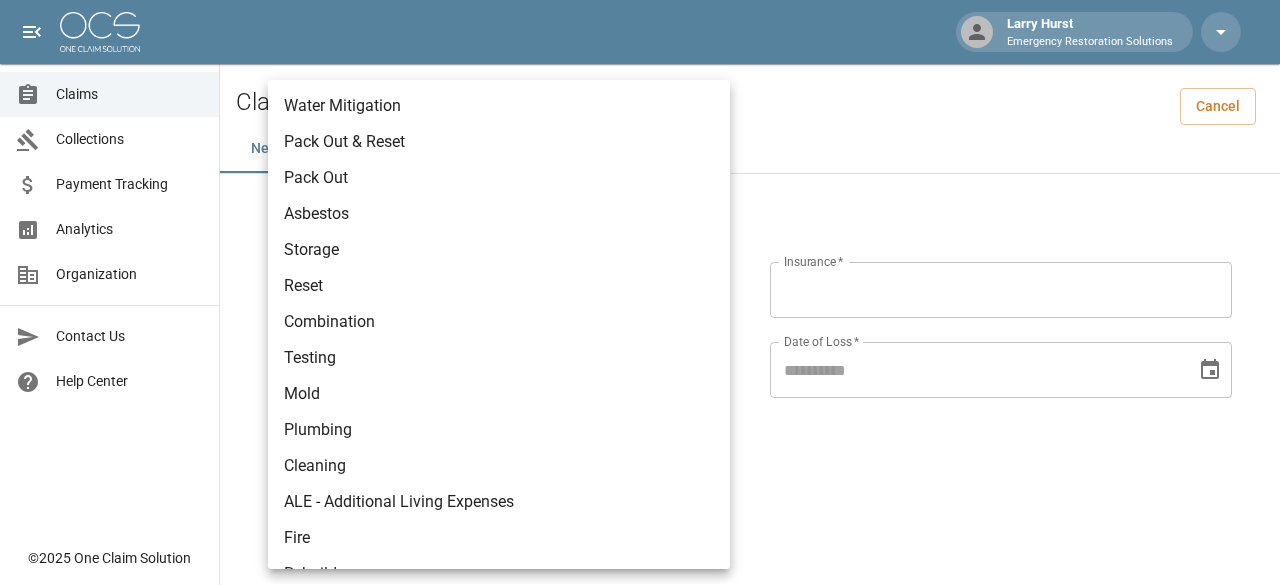 click on "Larry Hurst Emergency Restoration Solutions Claims Collections Payment Tracking Analytics Organization Contact Us Help Center © [YEAR] One Claim Solution Claims Cancel New Claim Information Claim Type * Claim Type * Claim Name * Claim Name * Claim Number * Claim Number * Amount * Amount * Insurance * Insurance * Date of Loss * Date of Loss * Insured's Information Property Owner * Property Owner * Mailing Address * Mailing Address * Mailing City * Mailing City * Mailing State * Mailing State * Mailing Zip * Mailing Zip * Phone Number * Phone Number * Alt. Phone Number Alt. Phone Number Email Email Documentation Invoice (PDF)* Upload file(s) Invoice (PDF)* Work Authorization* Upload file(s) Work Authorization* Photo Link Photo Link Paperwork (dry logs, supporting documentation) Upload file(s) Paperwork (dry logs, supporting documentation) Testing Upload file(s) Testing Photos (PDF) *" at bounding box center [640, 836] 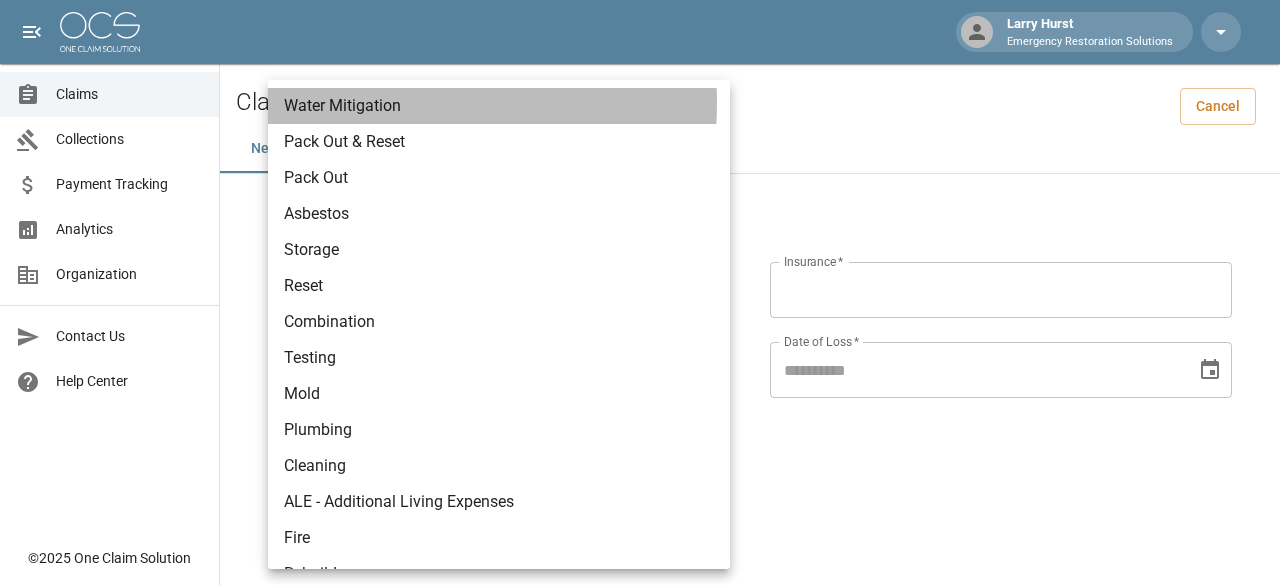 click on "Water Mitigation" at bounding box center (499, 106) 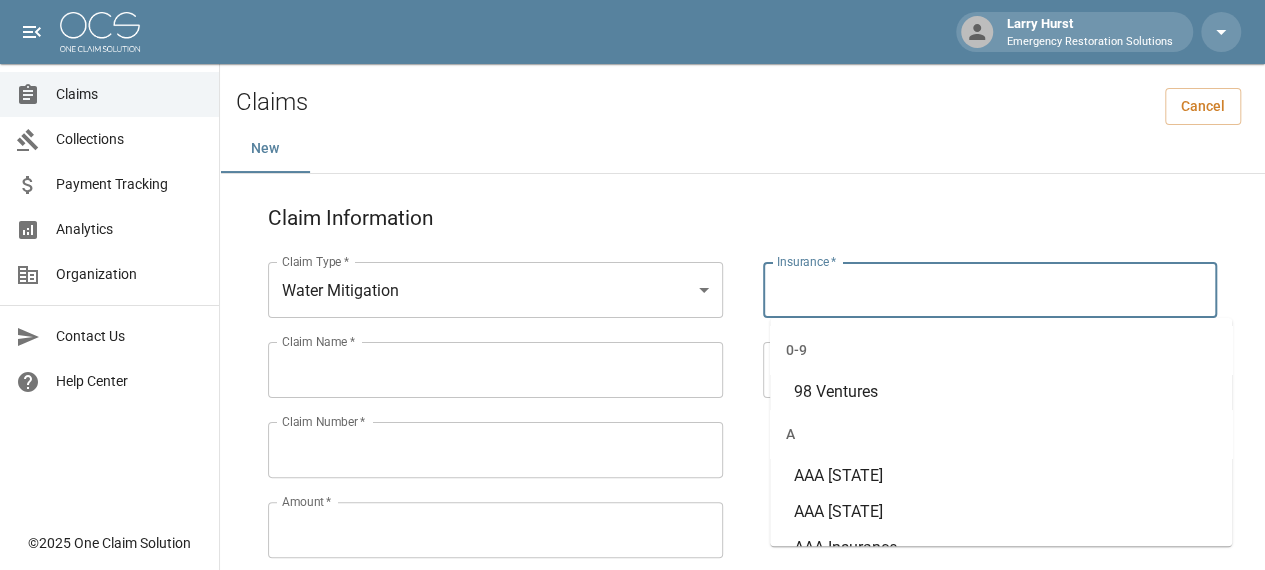 click on "Insurance   *" at bounding box center [990, 290] 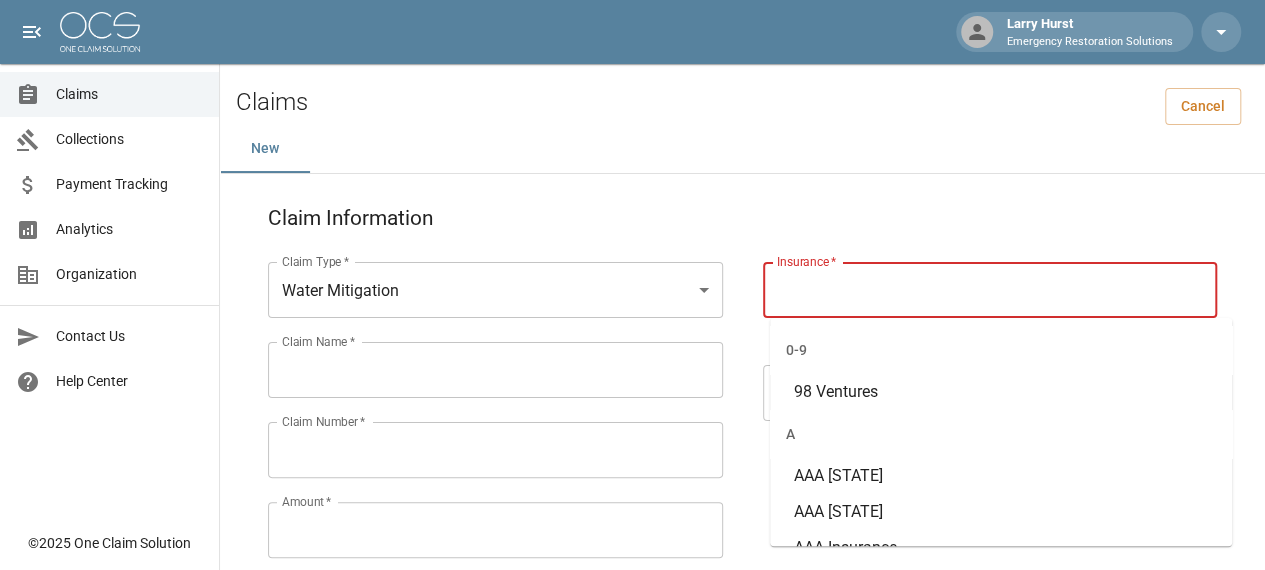 click on "Insurance   *" at bounding box center [990, 290] 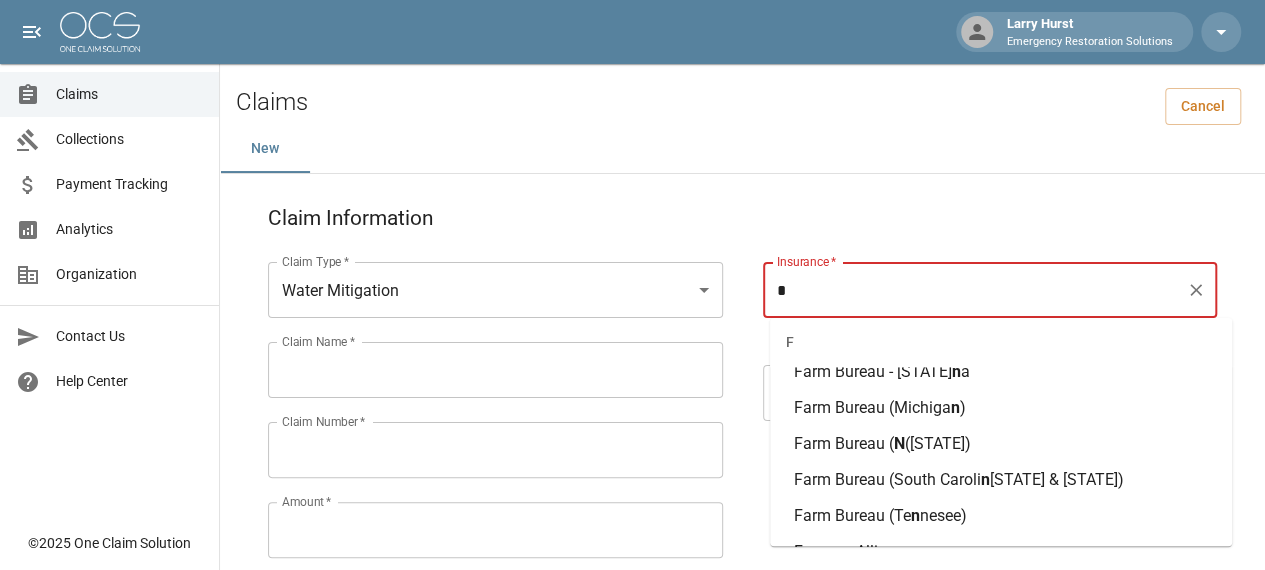 scroll, scrollTop: 9, scrollLeft: 0, axis: vertical 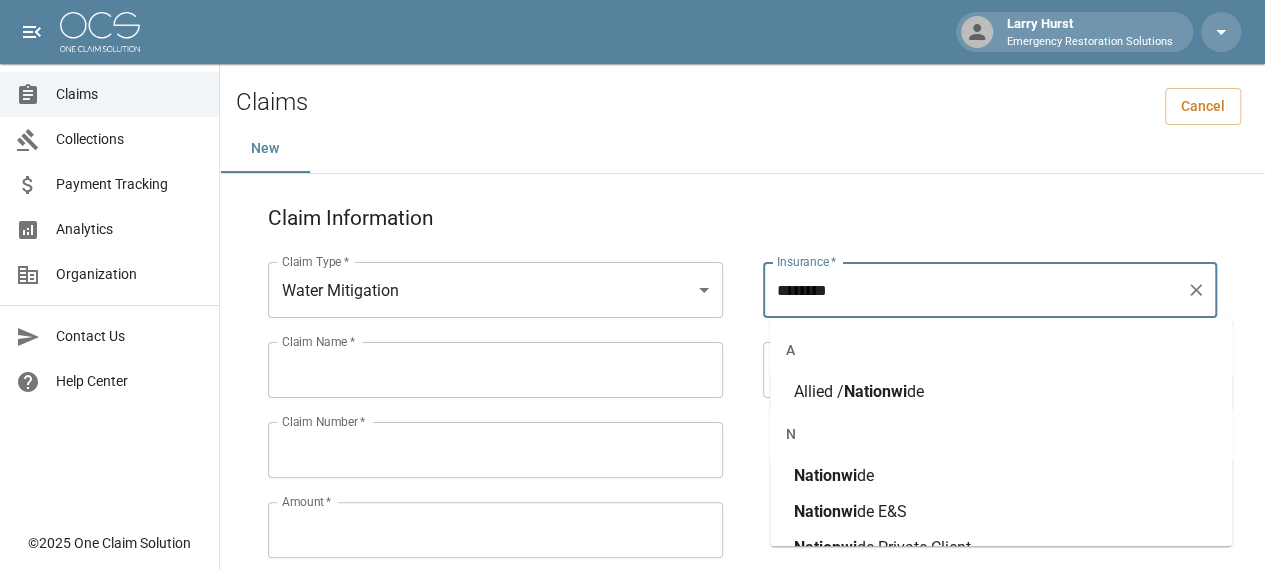 click on "Allied /" at bounding box center [819, 391] 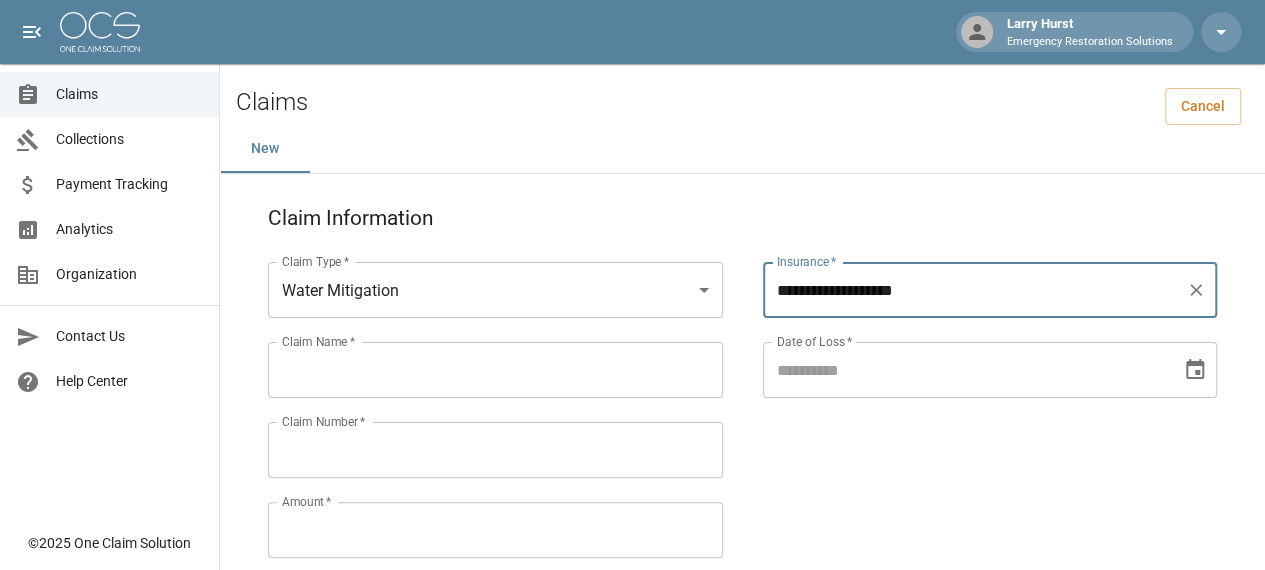 type on "**********" 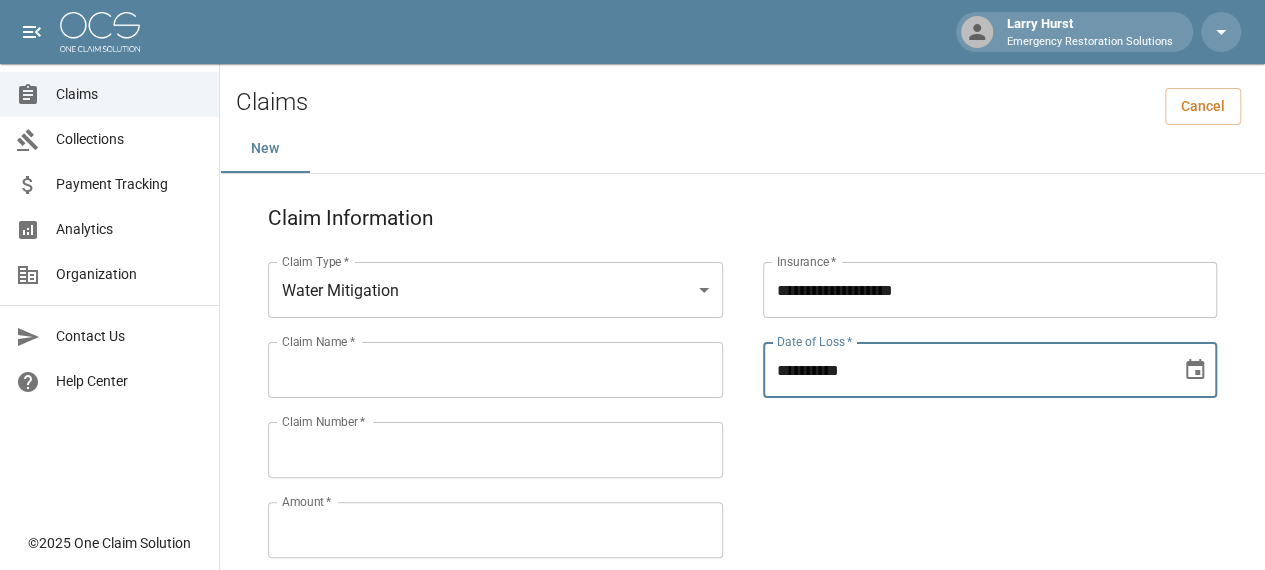 type on "**********" 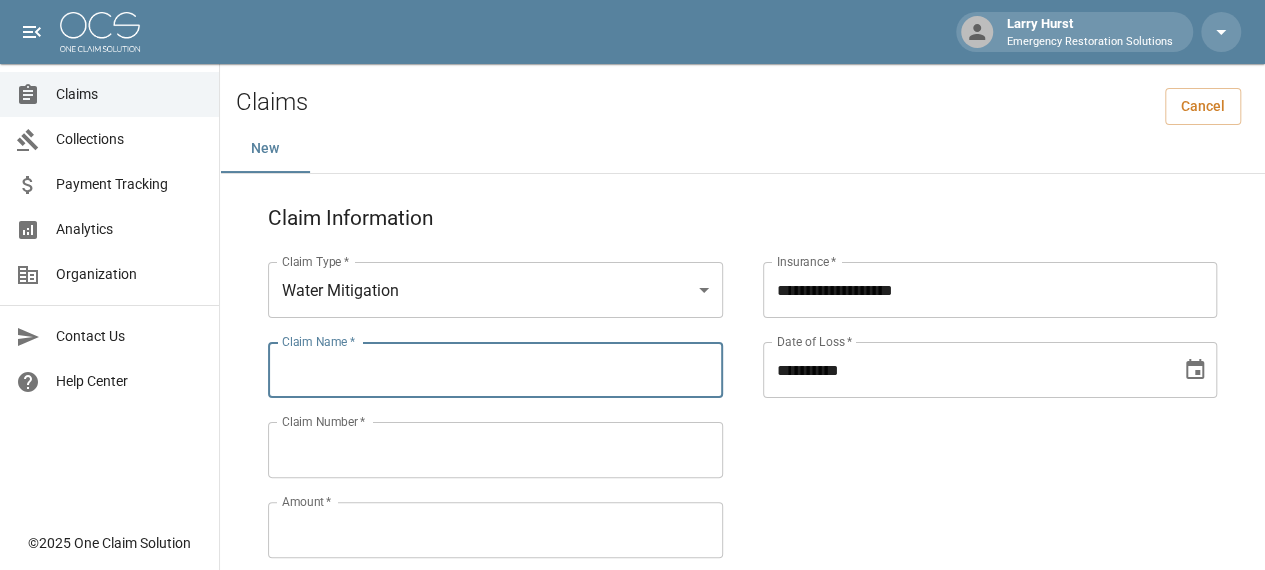 click on "Claim Name   *" at bounding box center (495, 370) 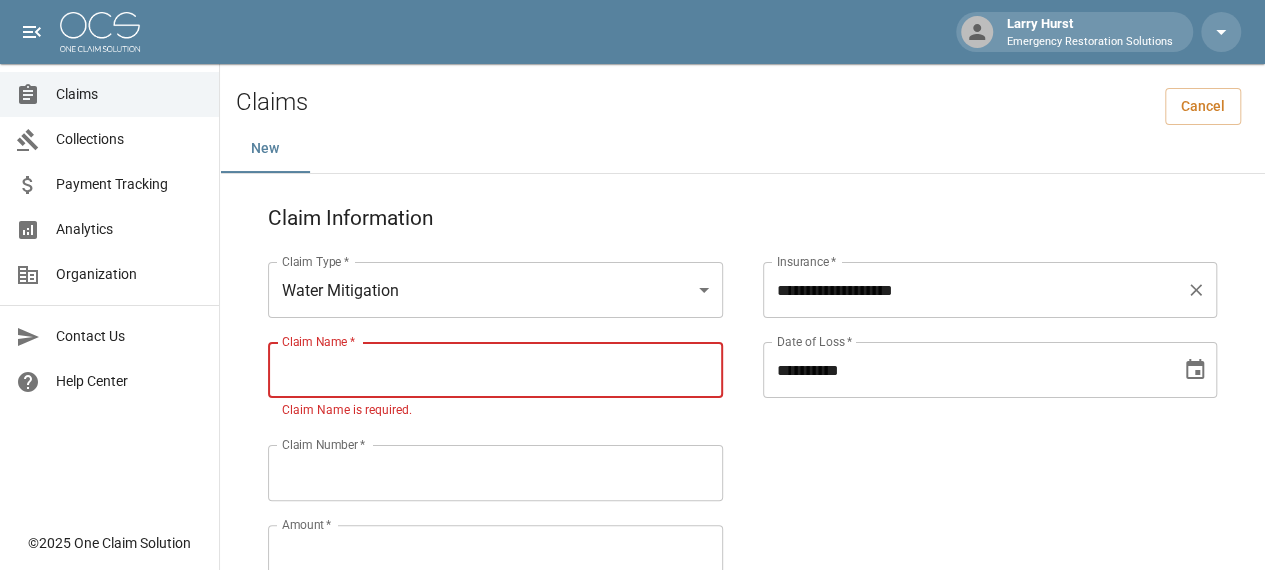click on "**********" at bounding box center [975, 290] 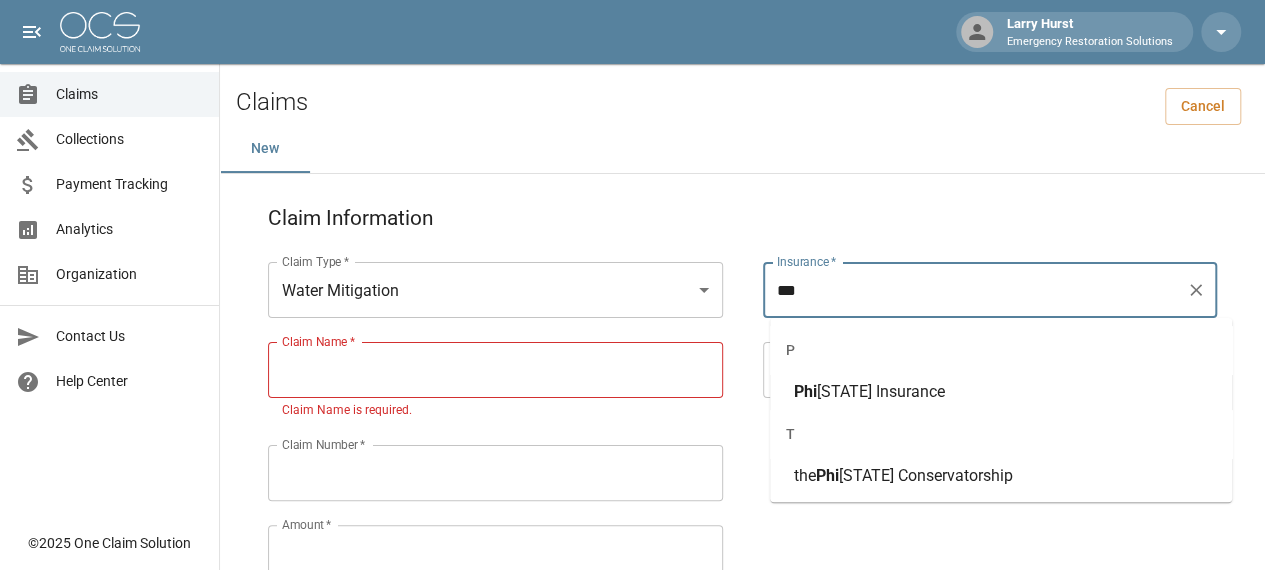click on "[STATE] Insurance" at bounding box center (881, 391) 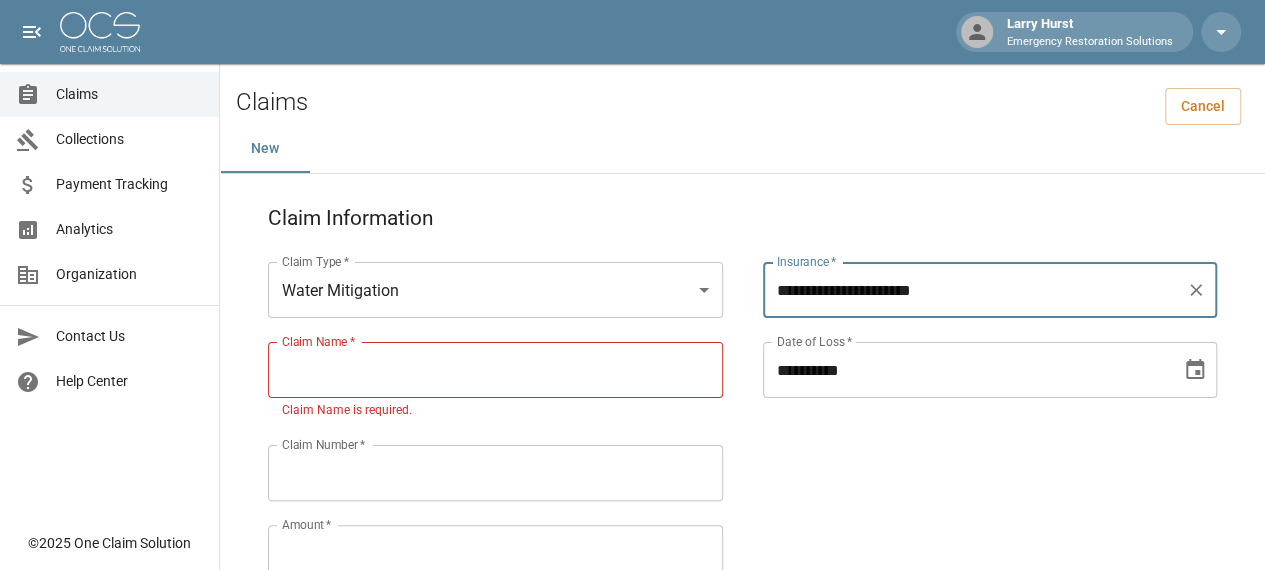 type on "**********" 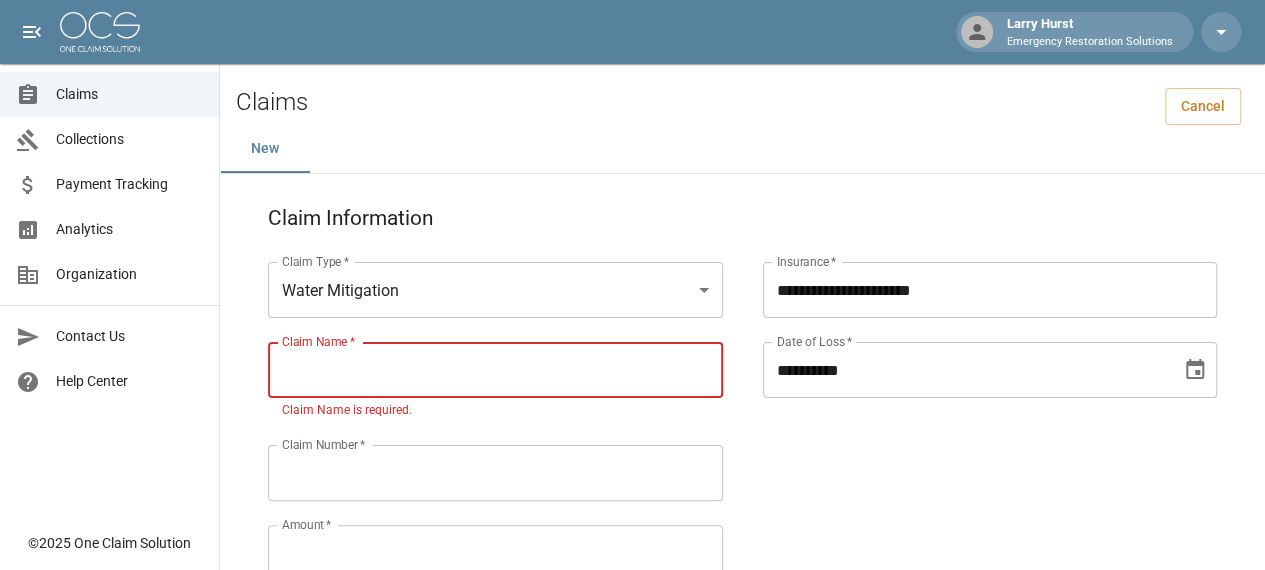 paste on "**********" 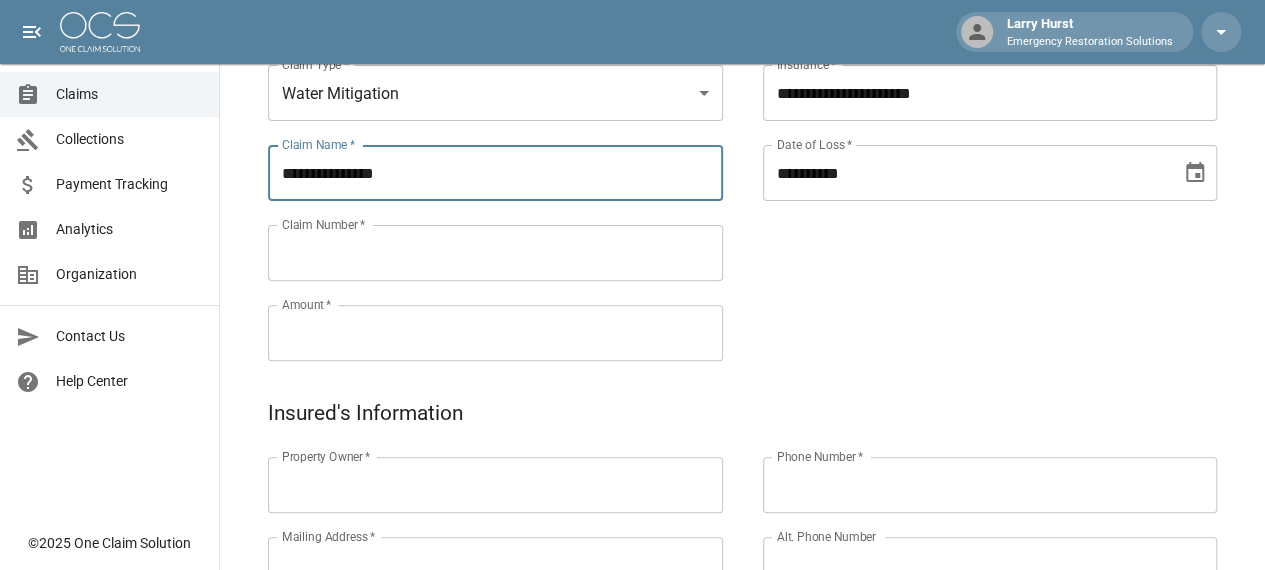 scroll, scrollTop: 195, scrollLeft: 0, axis: vertical 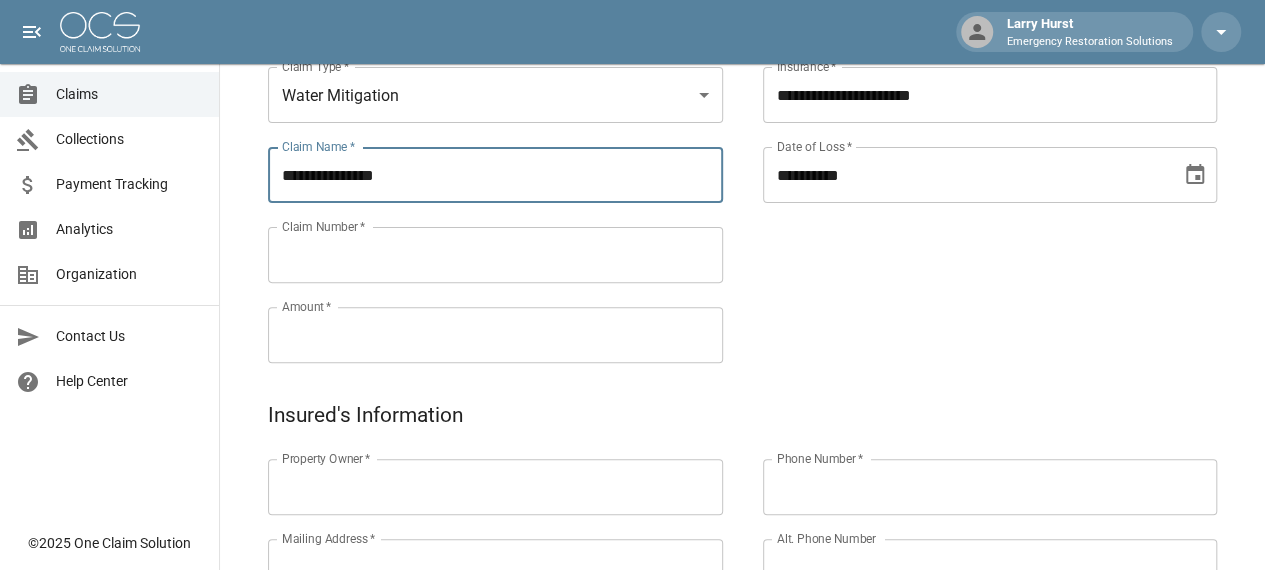 type on "**********" 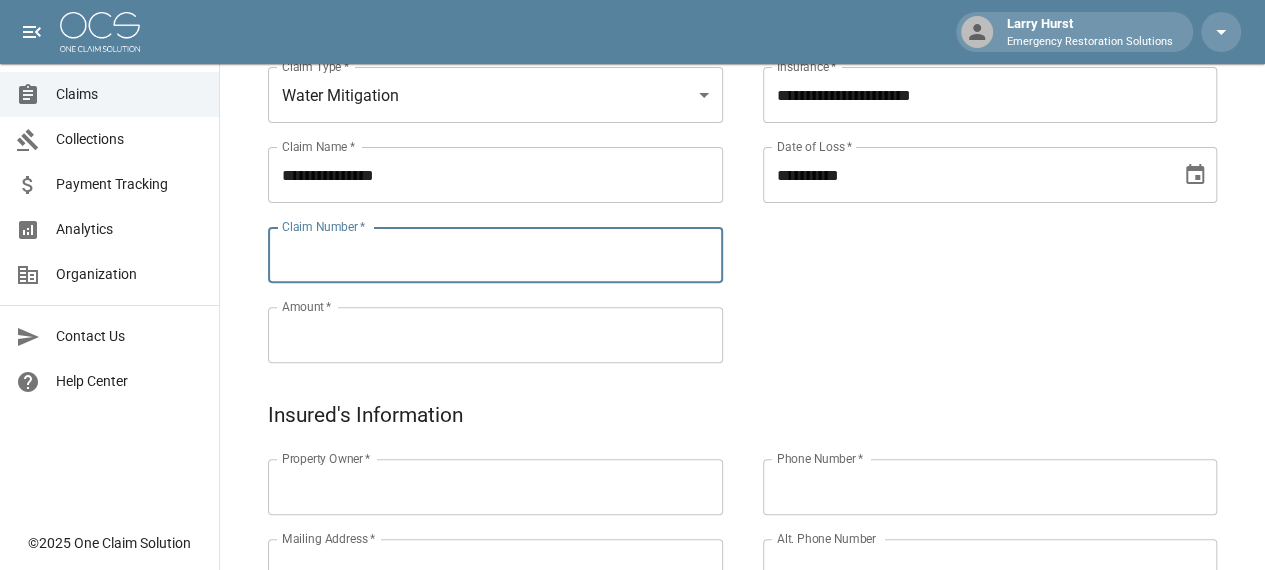 click on "Claim Number   *" at bounding box center (495, 255) 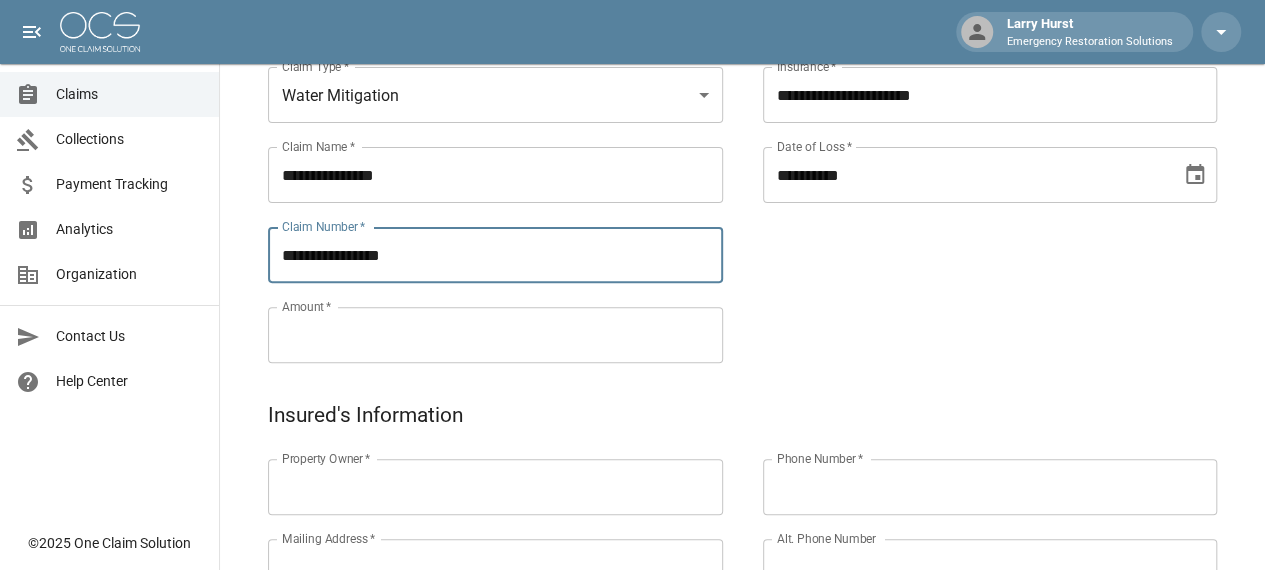 type on "**********" 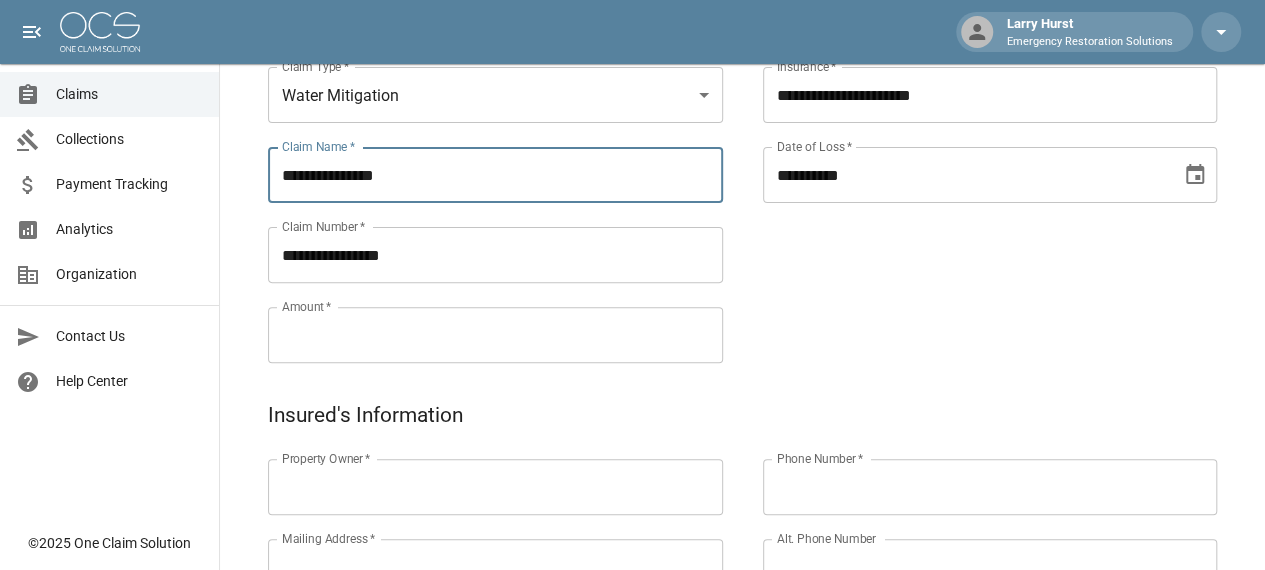 click on "**********" at bounding box center [495, 175] 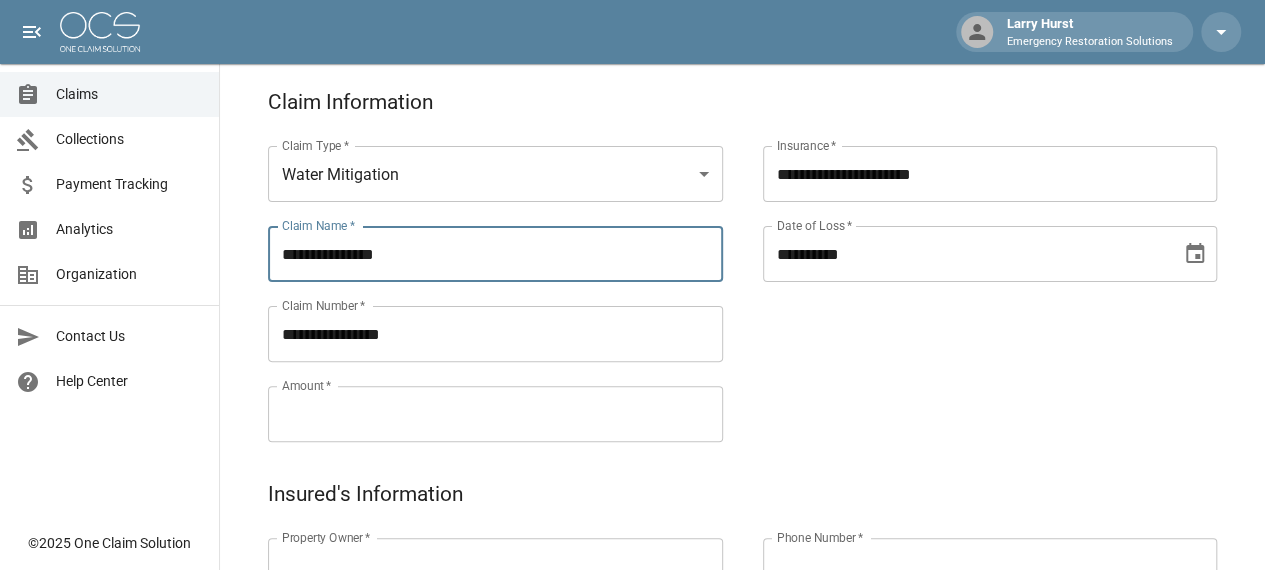 scroll, scrollTop: 0, scrollLeft: 0, axis: both 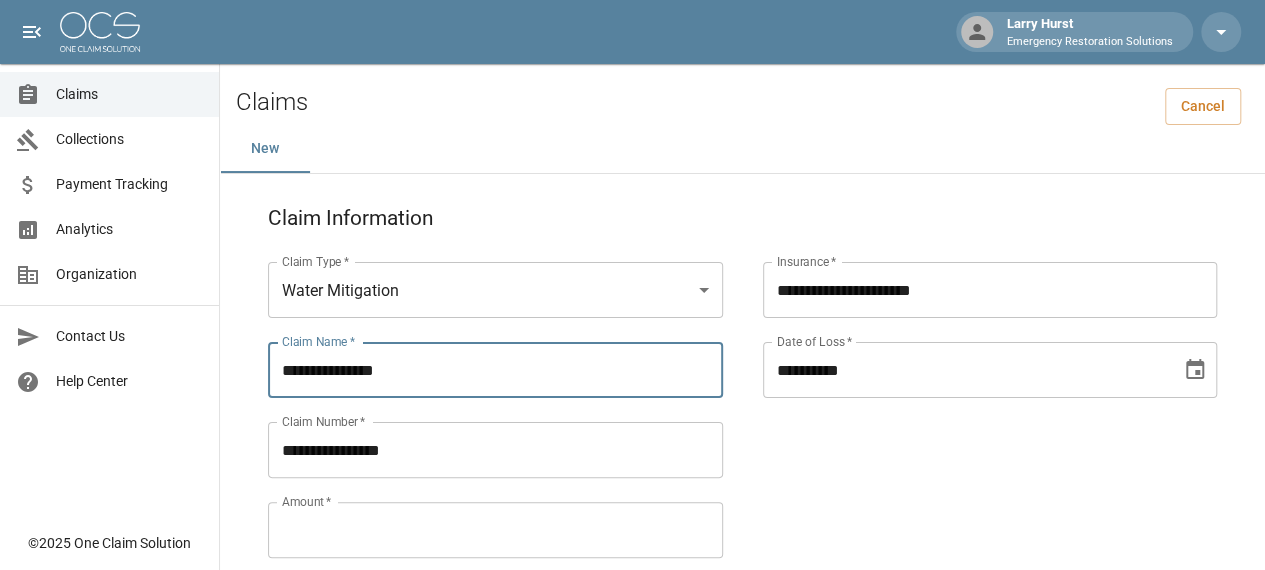 click on "**********" at bounding box center [495, 370] 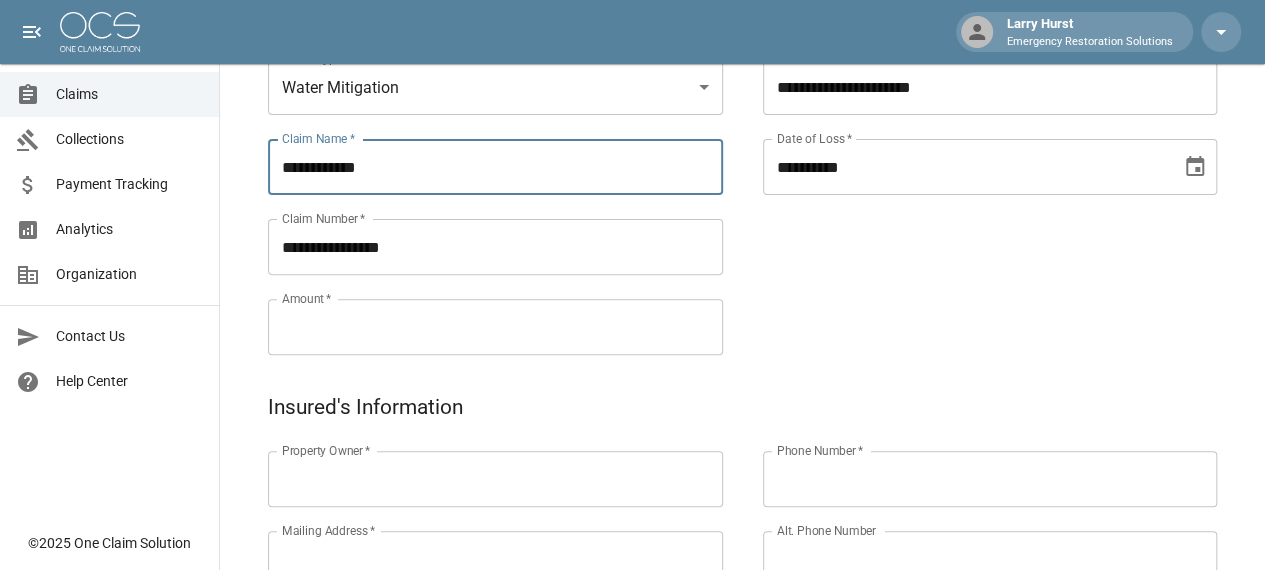 scroll, scrollTop: 205, scrollLeft: 0, axis: vertical 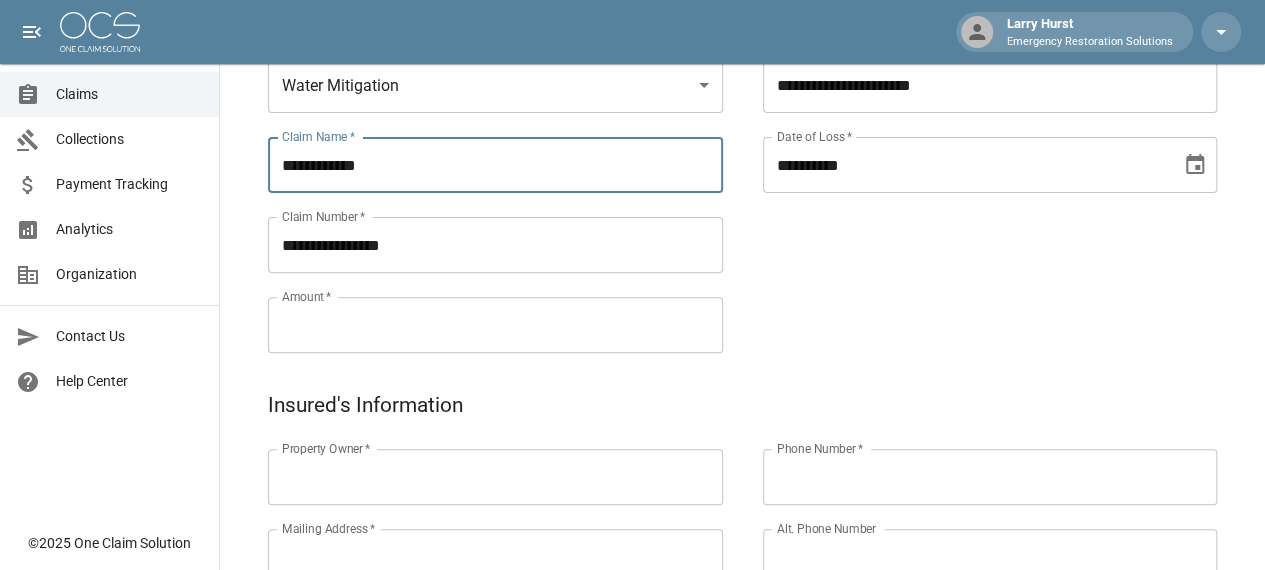 type on "**********" 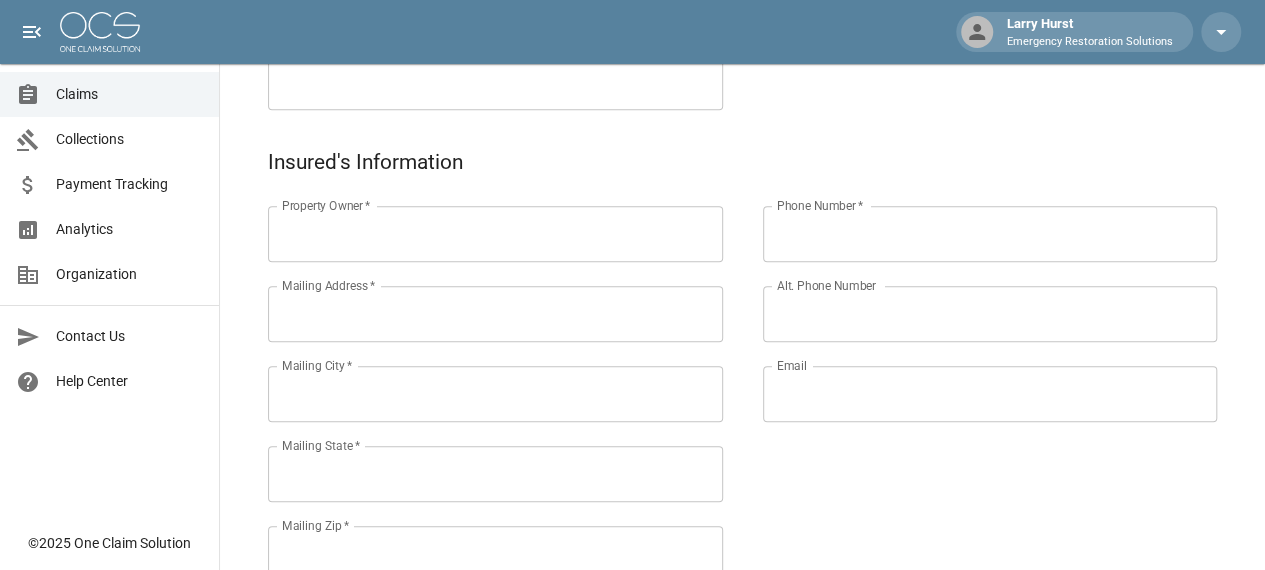 scroll, scrollTop: 454, scrollLeft: 0, axis: vertical 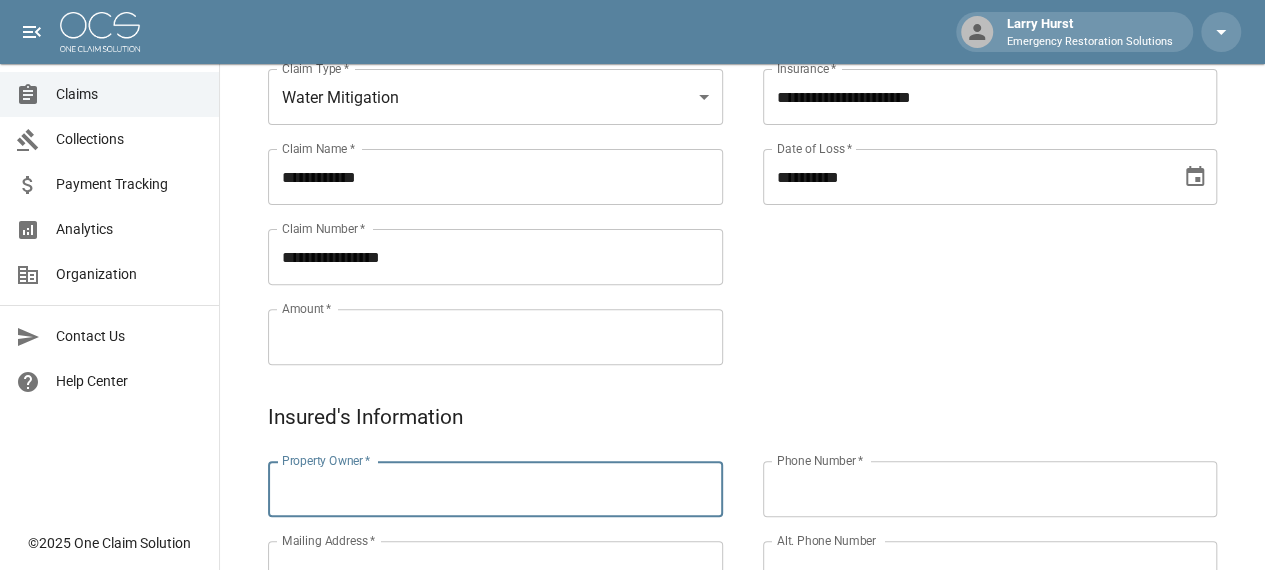 click on "Property Owner   *" at bounding box center (495, 489) 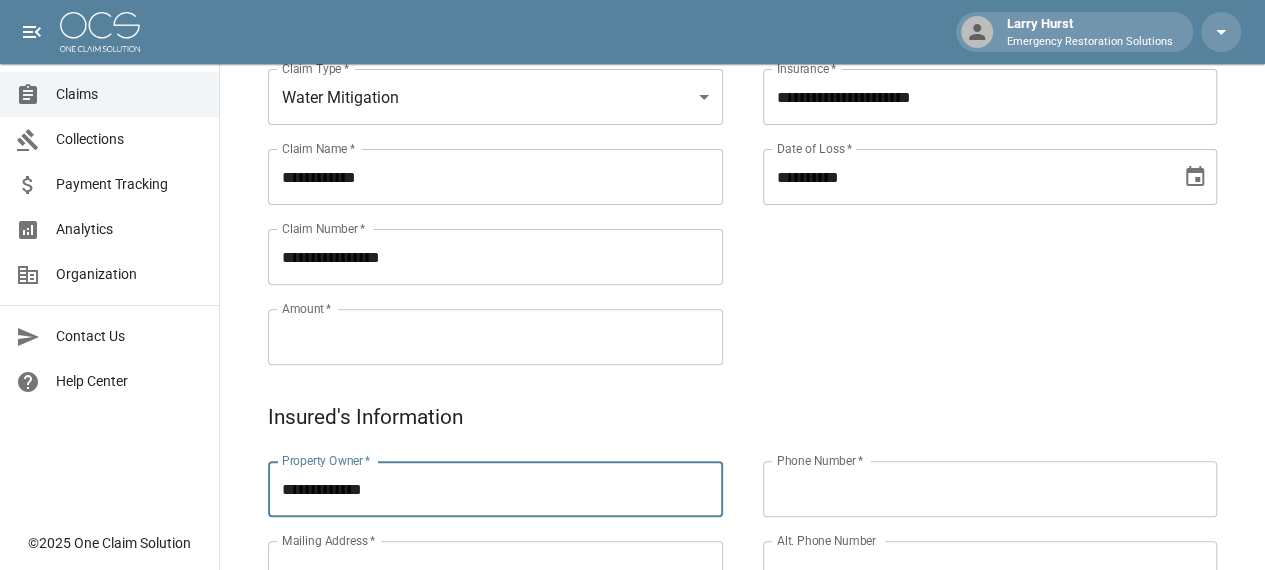 type on "**********" 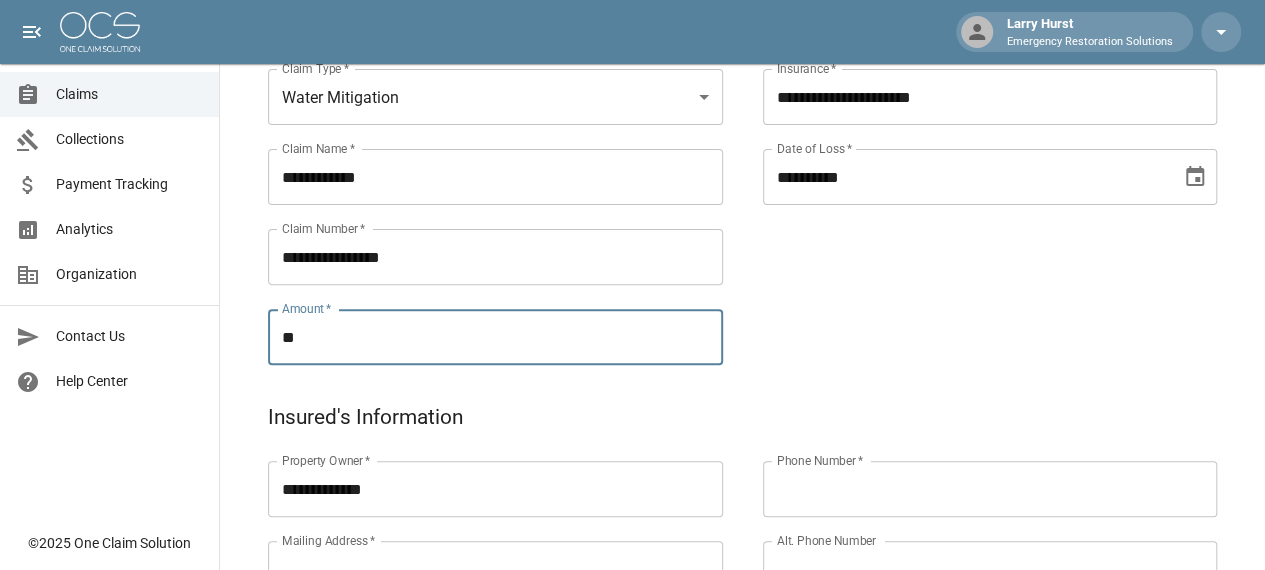 type on "*" 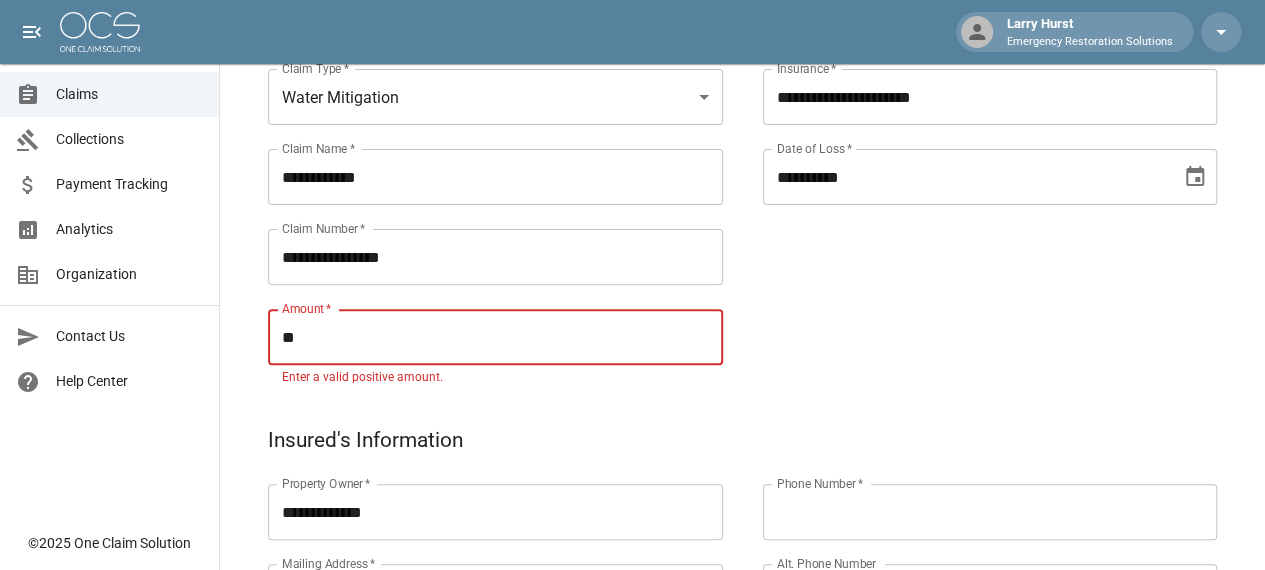 type on "*" 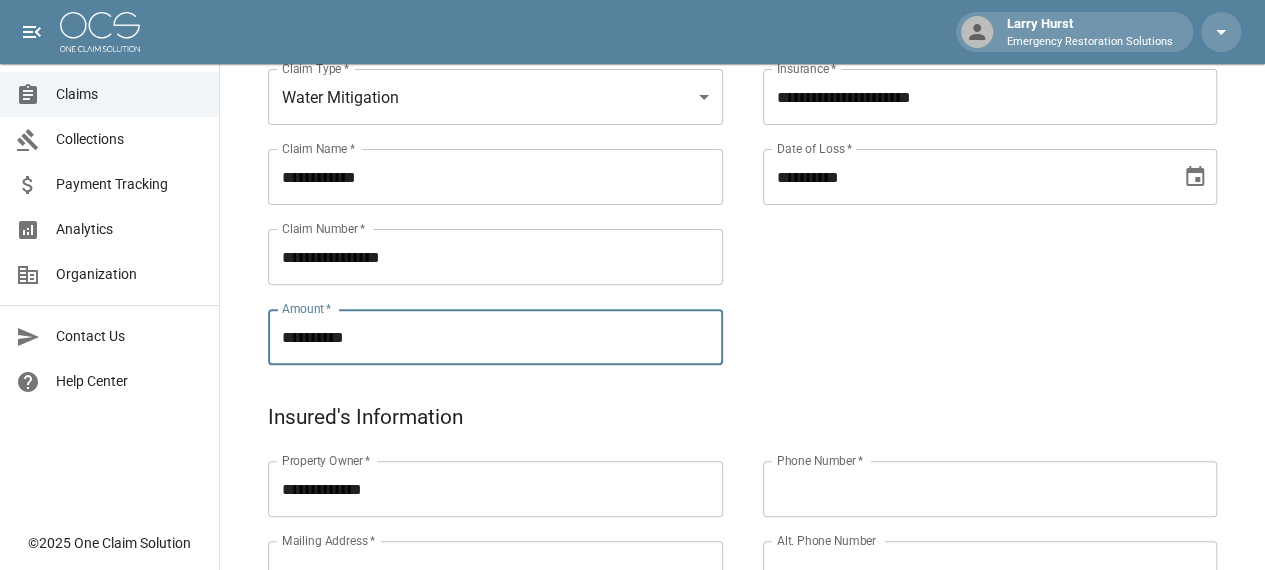 type on "**********" 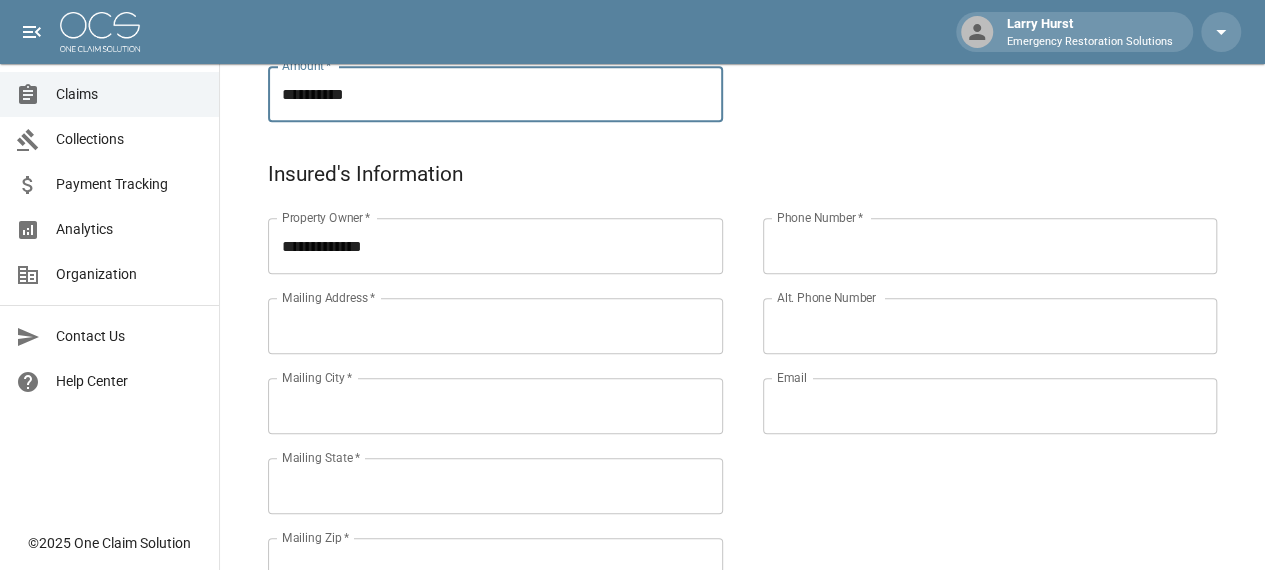 scroll, scrollTop: 459, scrollLeft: 0, axis: vertical 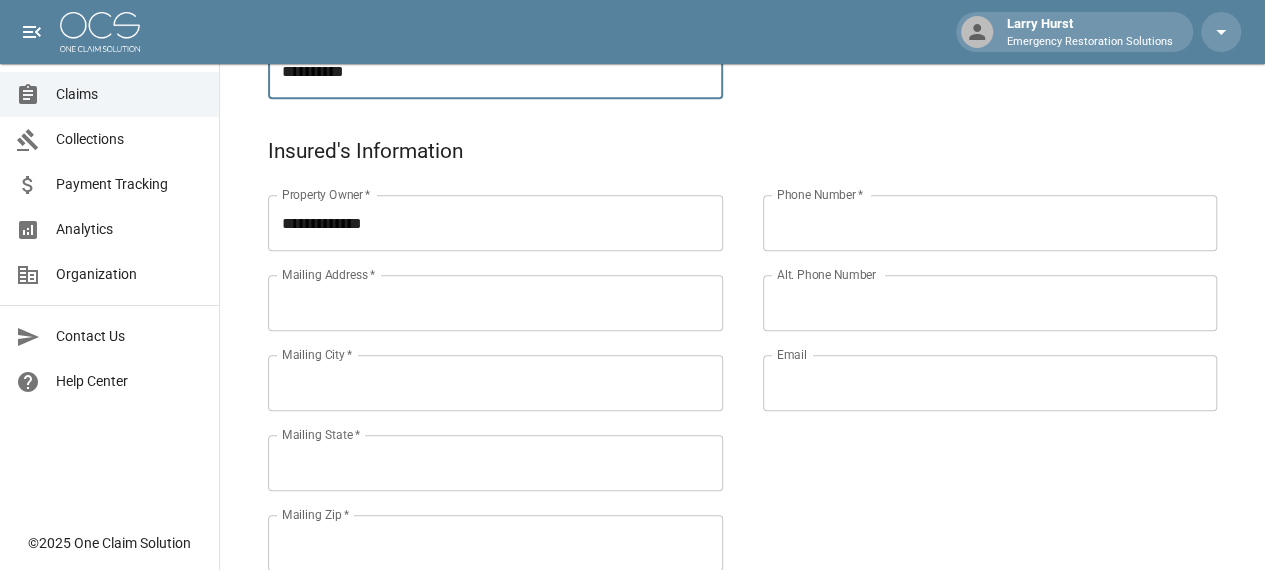 click on "Mailing Address   *" at bounding box center (495, 303) 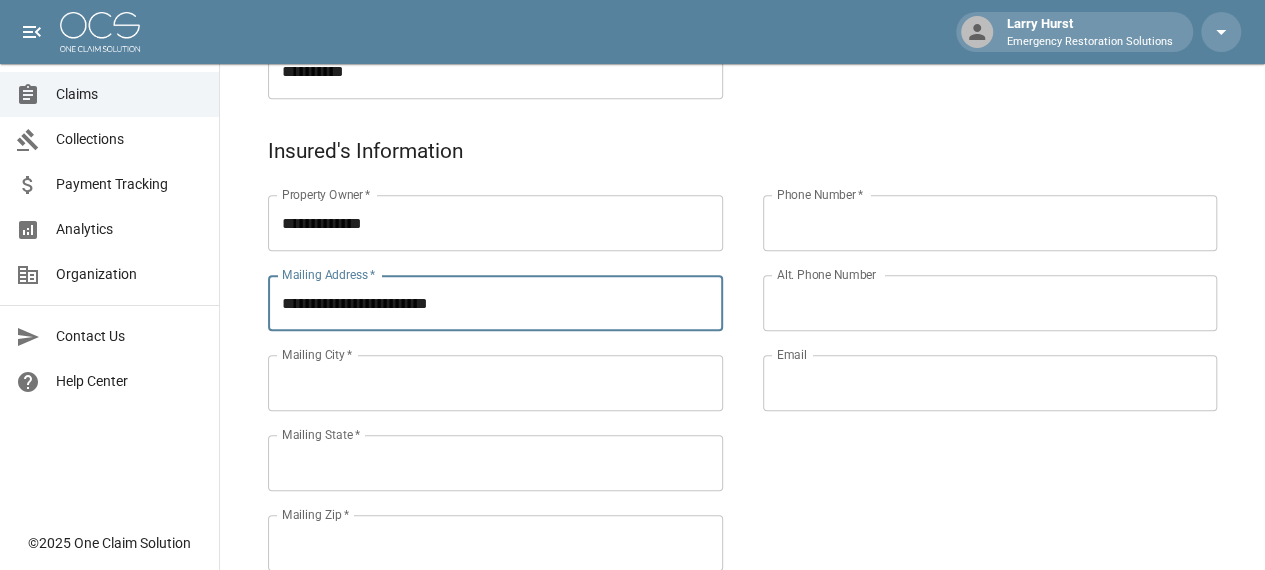 type on "**********" 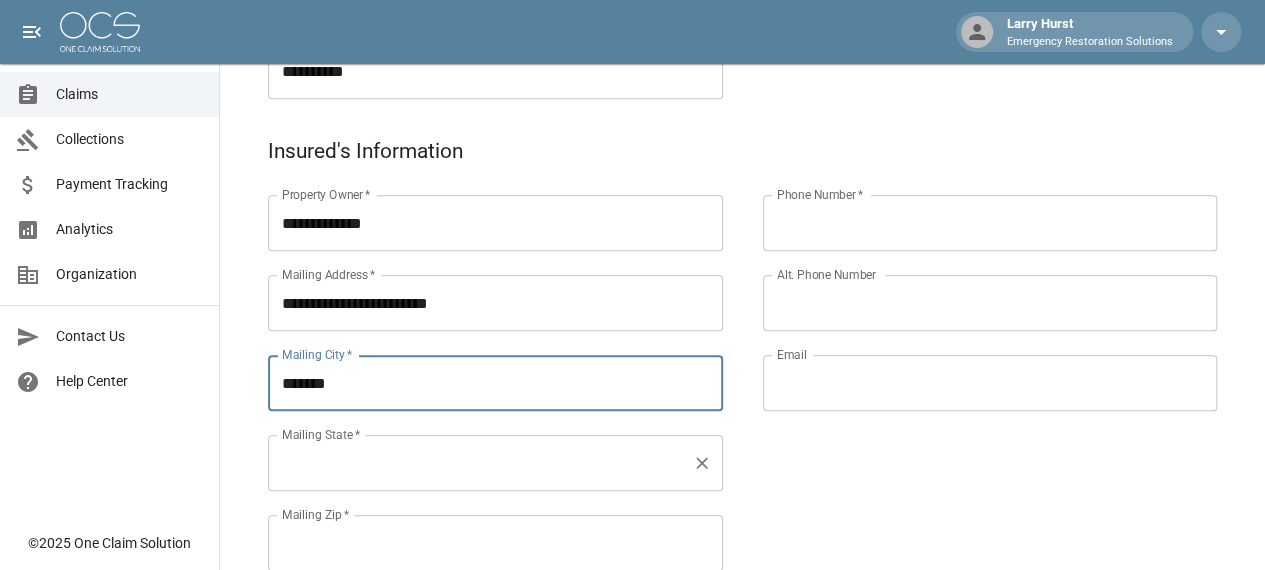 type on "*******" 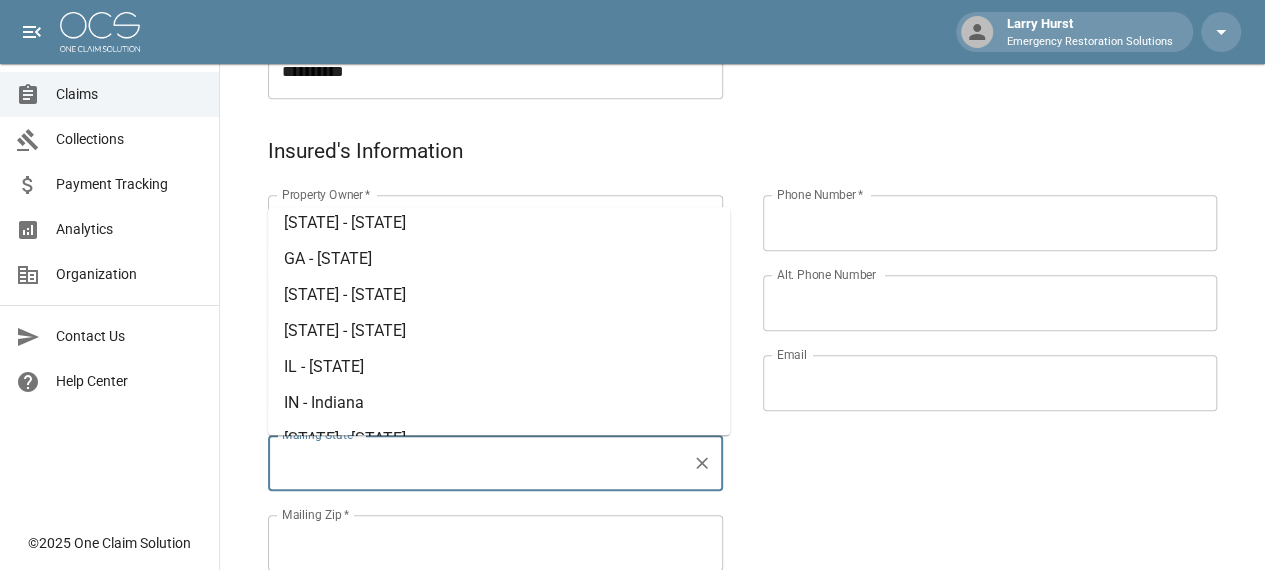 scroll, scrollTop: 346, scrollLeft: 0, axis: vertical 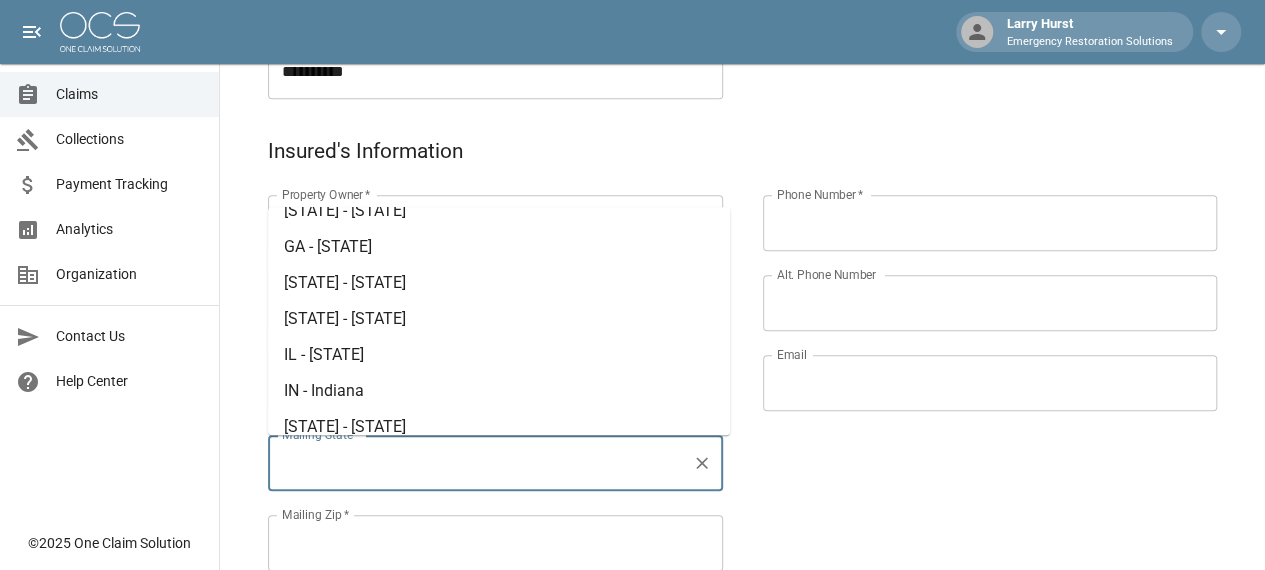 click on "GA - [STATE]" at bounding box center (499, 247) 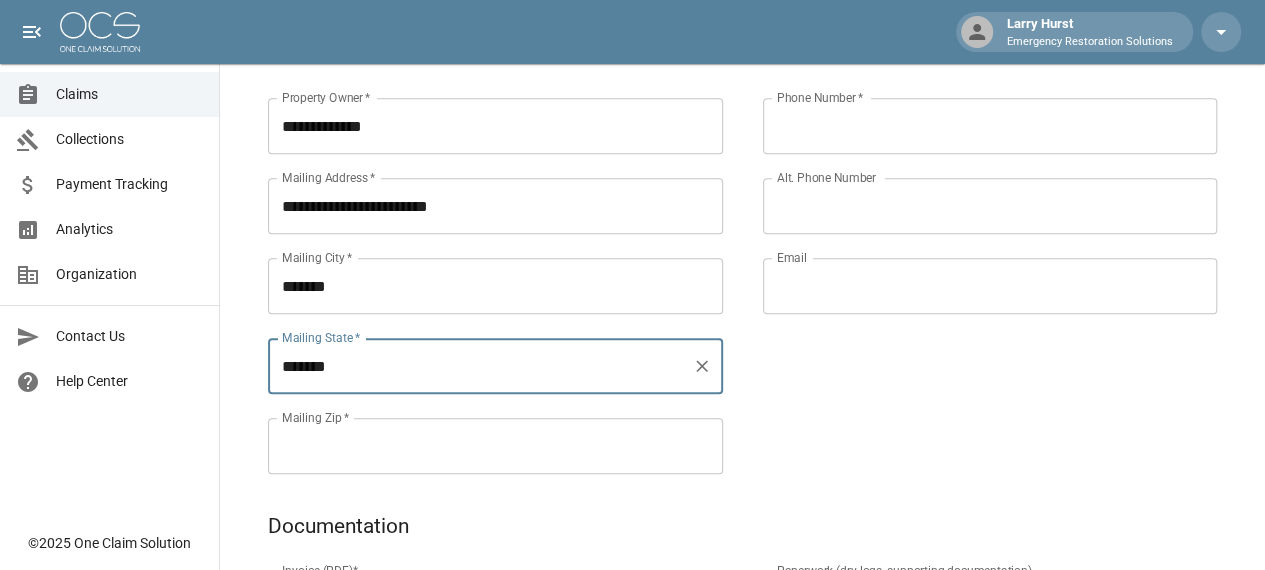 scroll, scrollTop: 620, scrollLeft: 0, axis: vertical 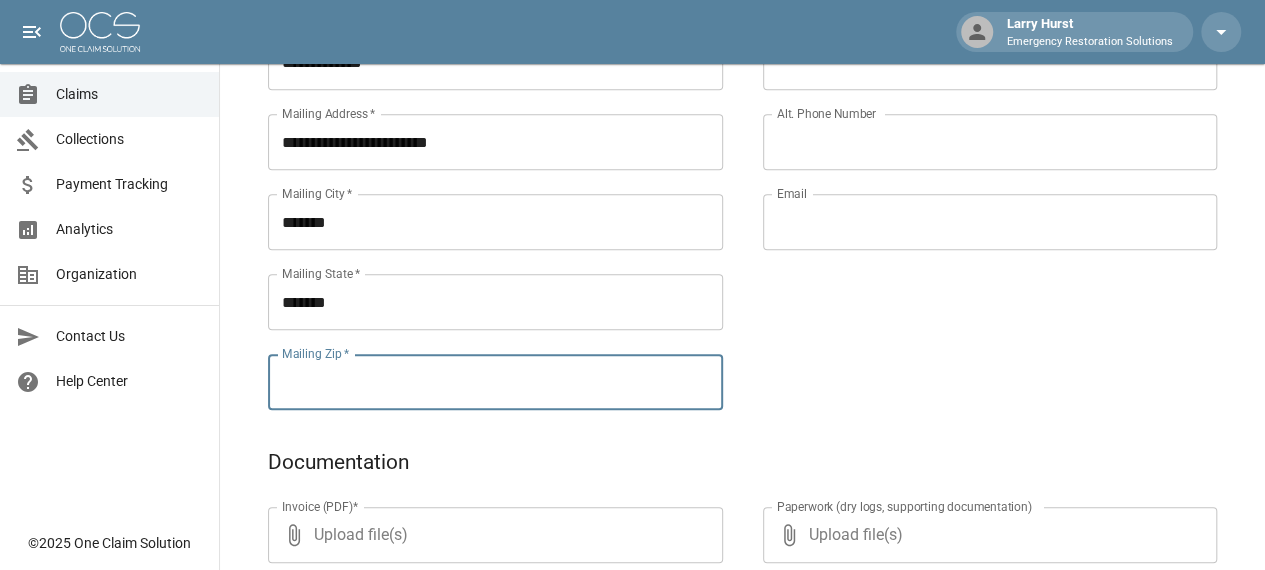 click on "Mailing Zip   *" at bounding box center (495, 382) 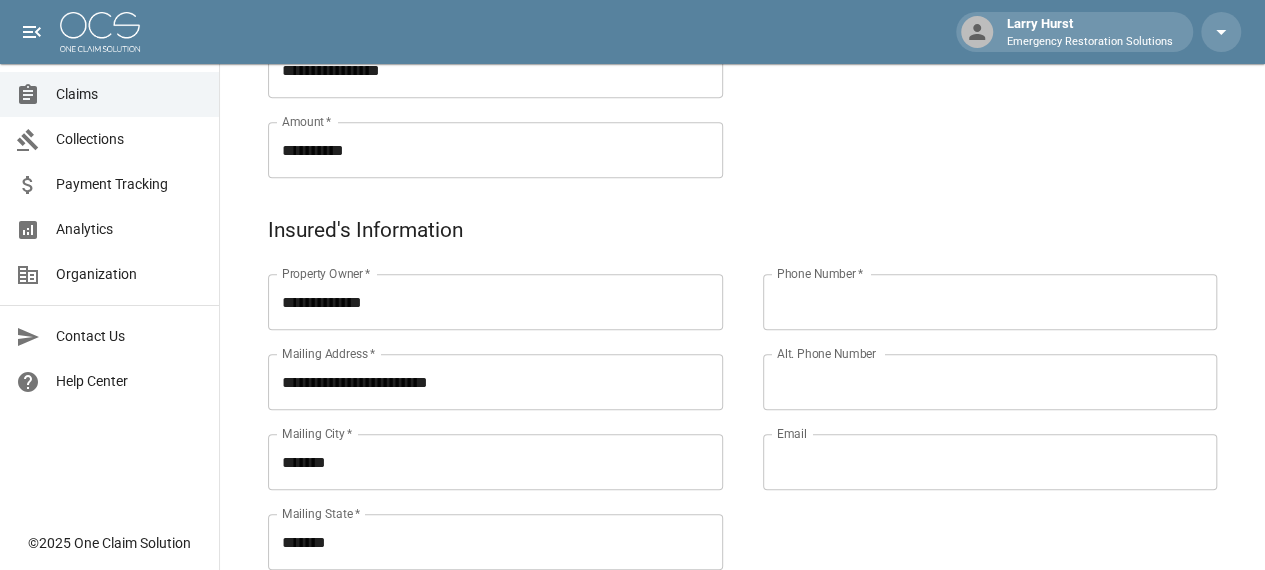 scroll, scrollTop: 373, scrollLeft: 0, axis: vertical 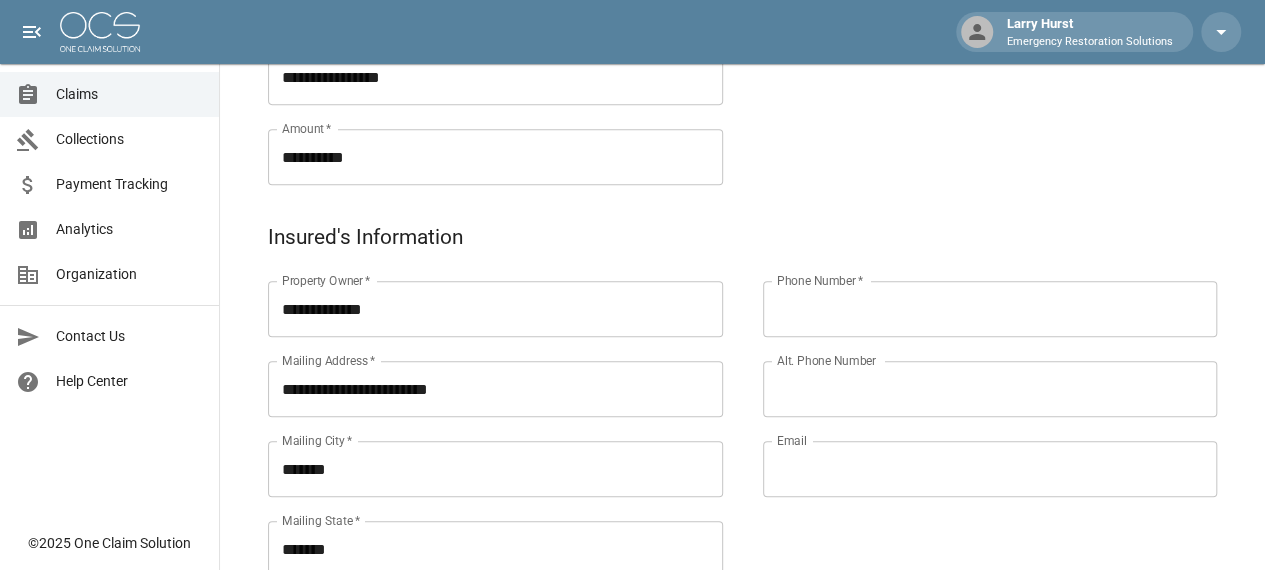 type on "*****" 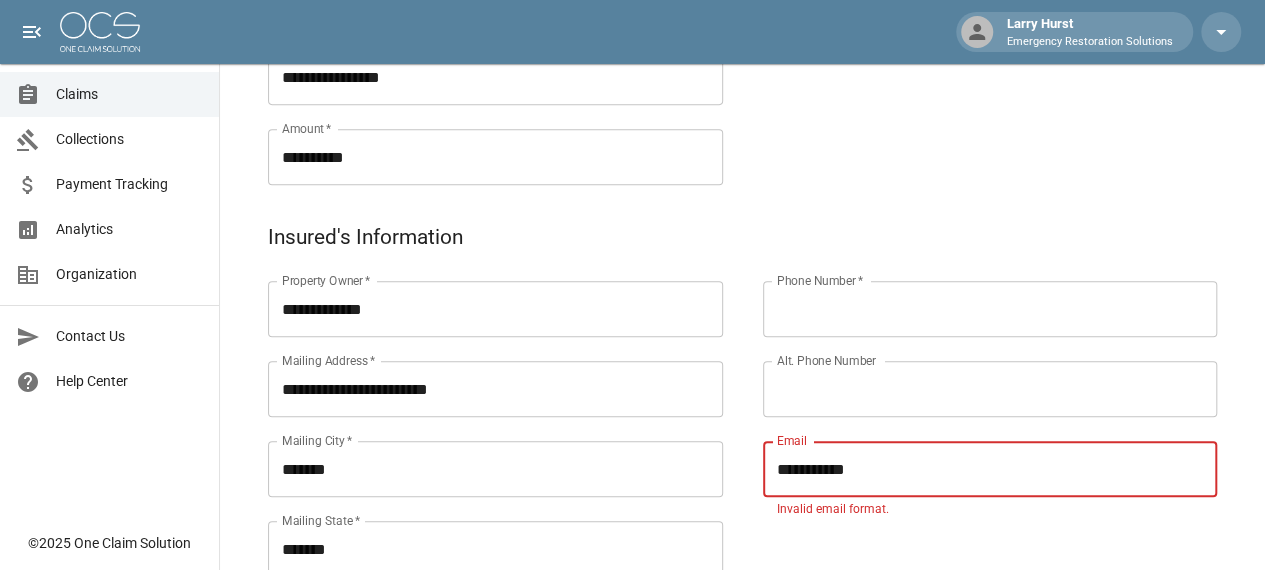 type on "**********" 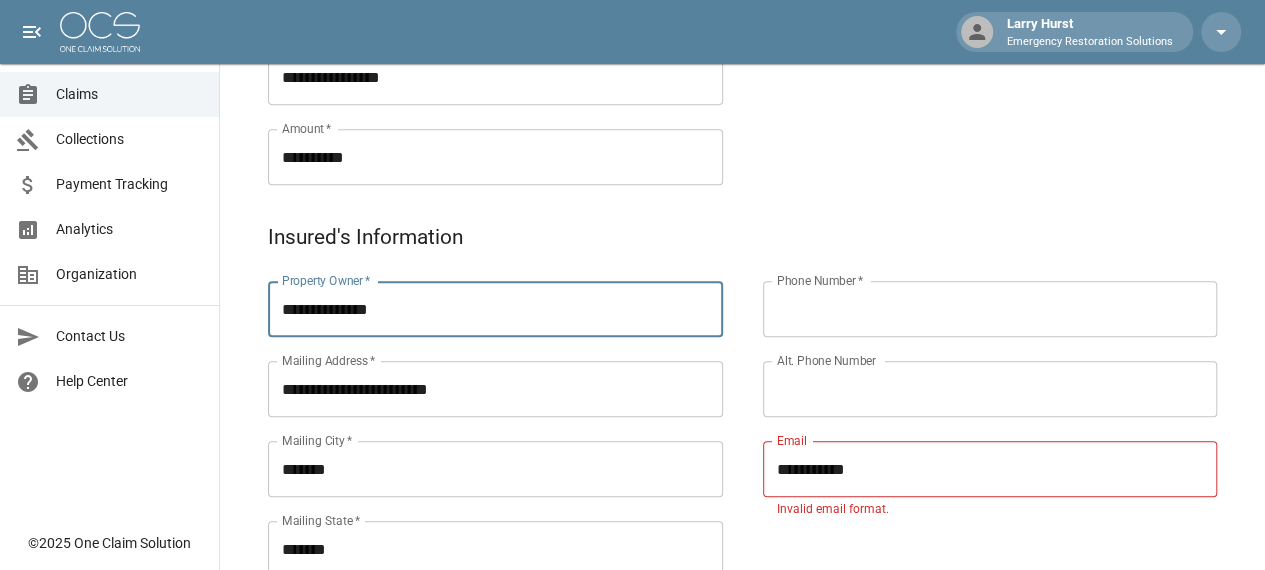 type on "**********" 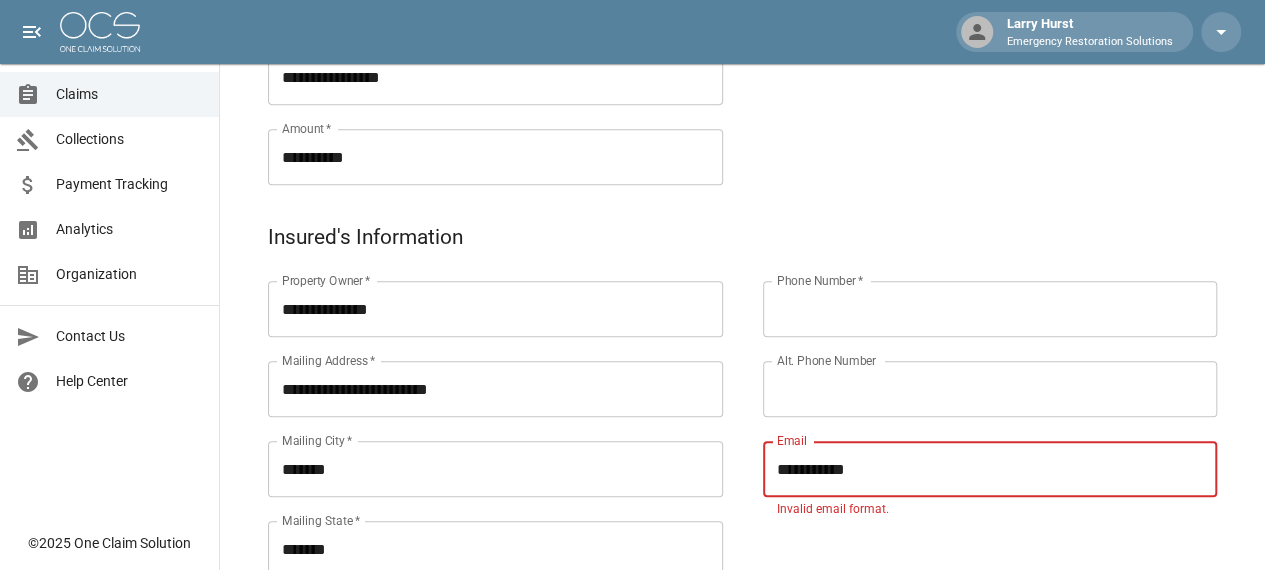 click on "**********" at bounding box center (990, 469) 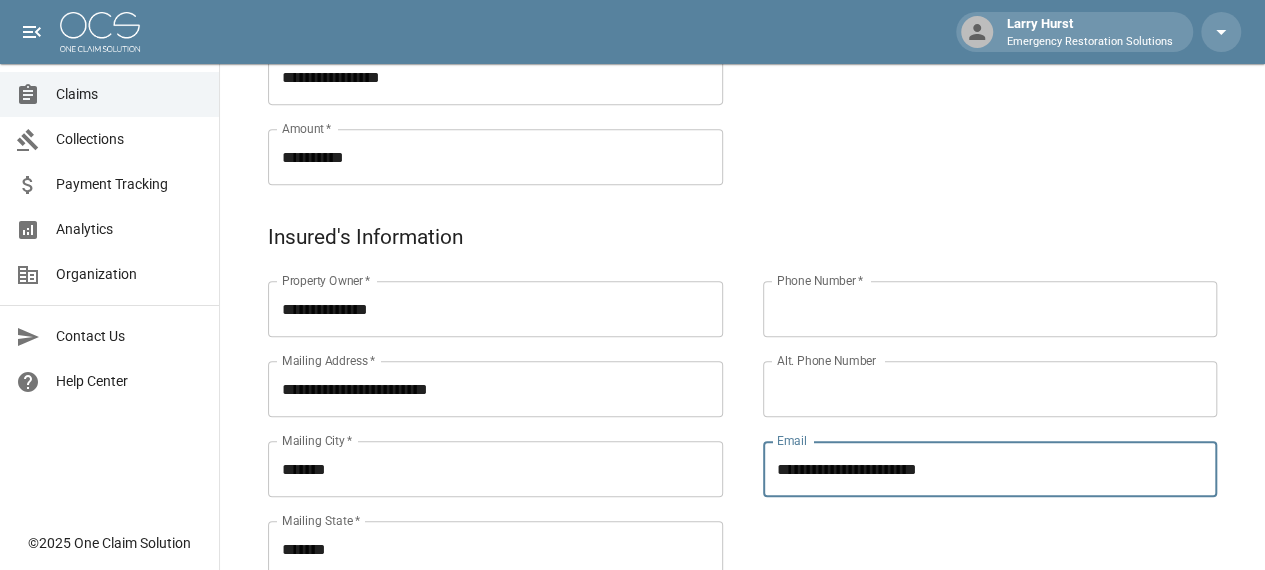type on "**********" 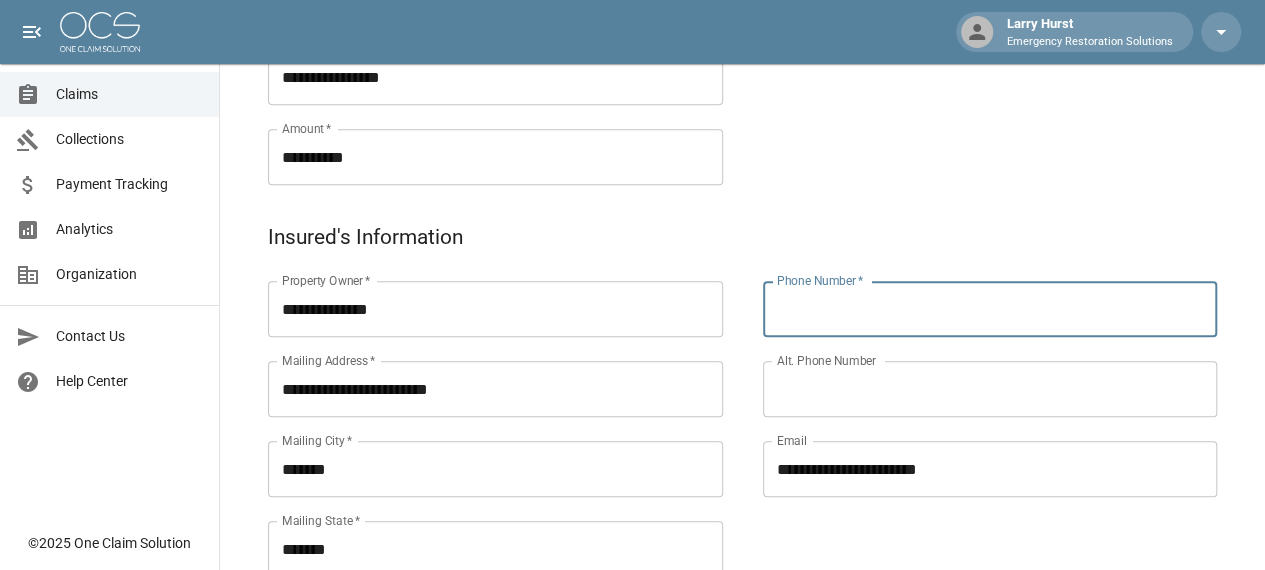 click on "Phone Number   *" at bounding box center (990, 309) 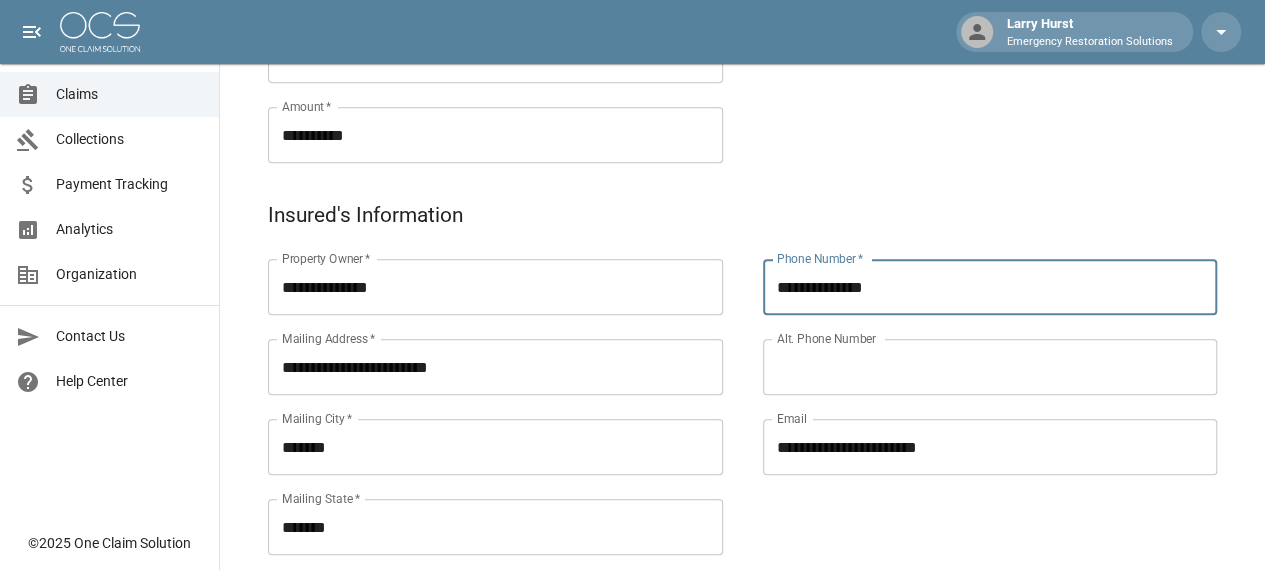 scroll, scrollTop: 400, scrollLeft: 0, axis: vertical 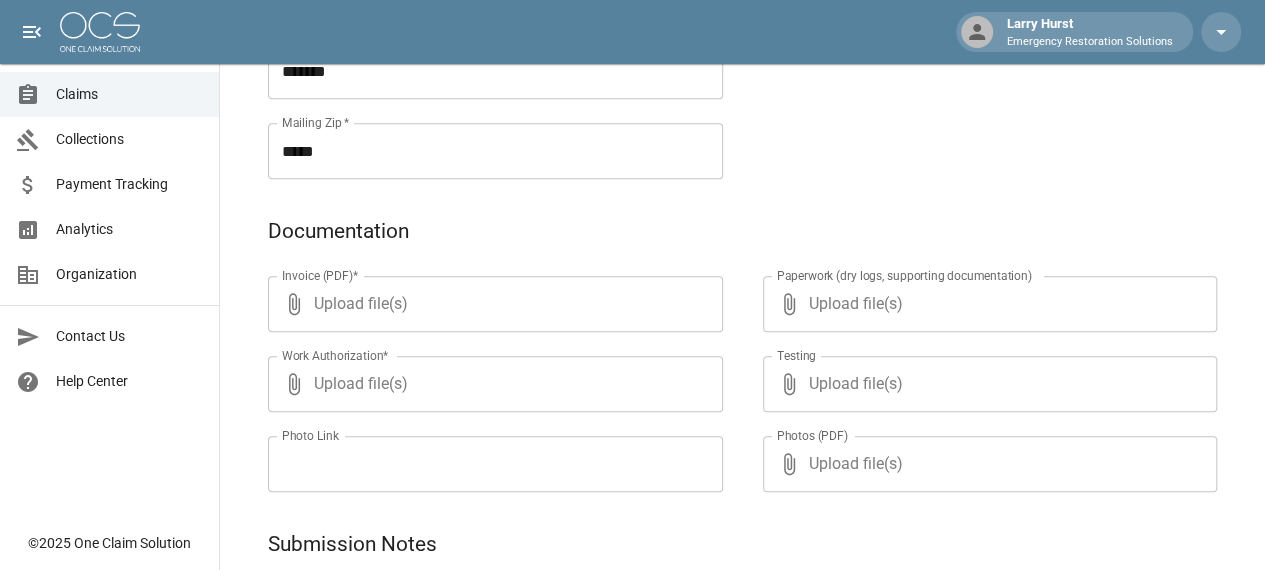 type on "**********" 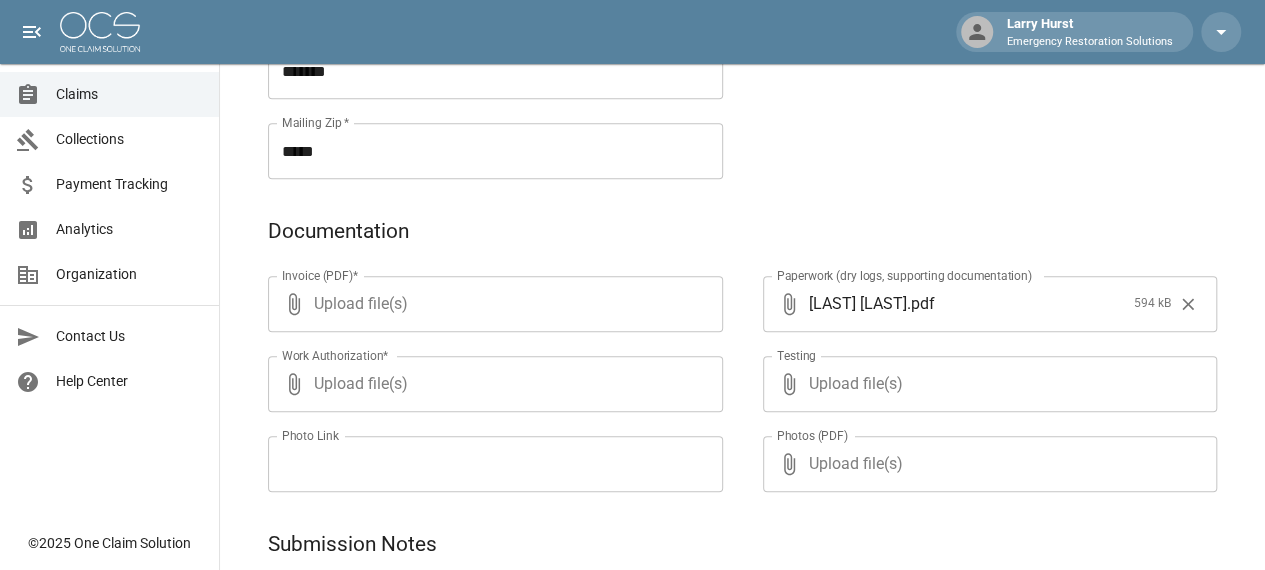 click on "Upload file(s)" at bounding box center [491, 384] 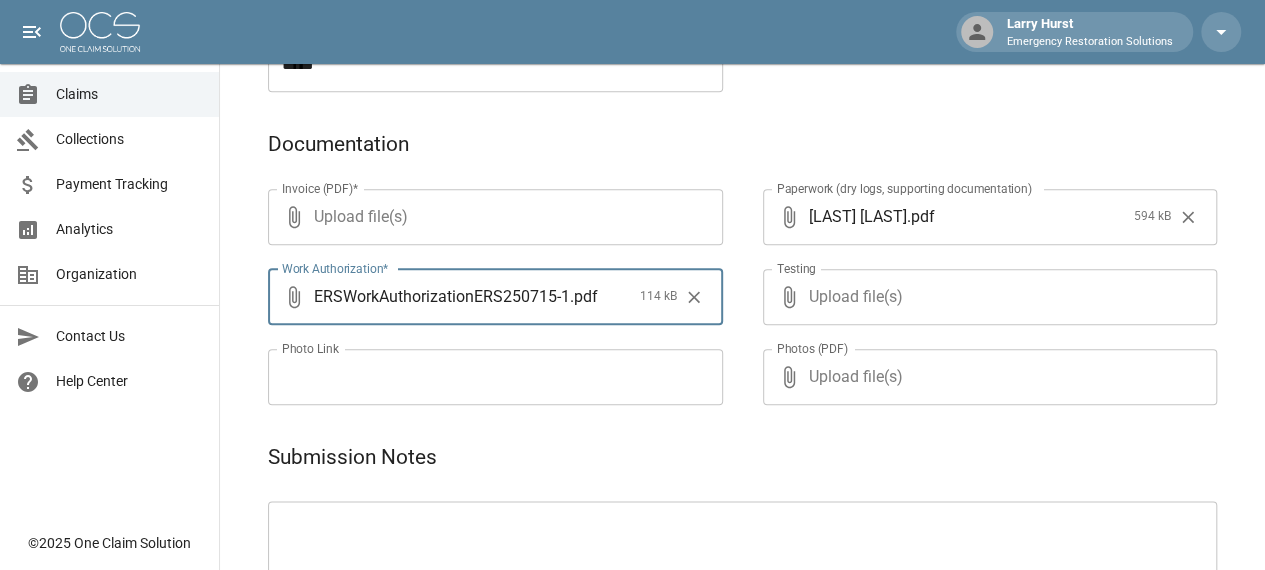 scroll, scrollTop: 942, scrollLeft: 0, axis: vertical 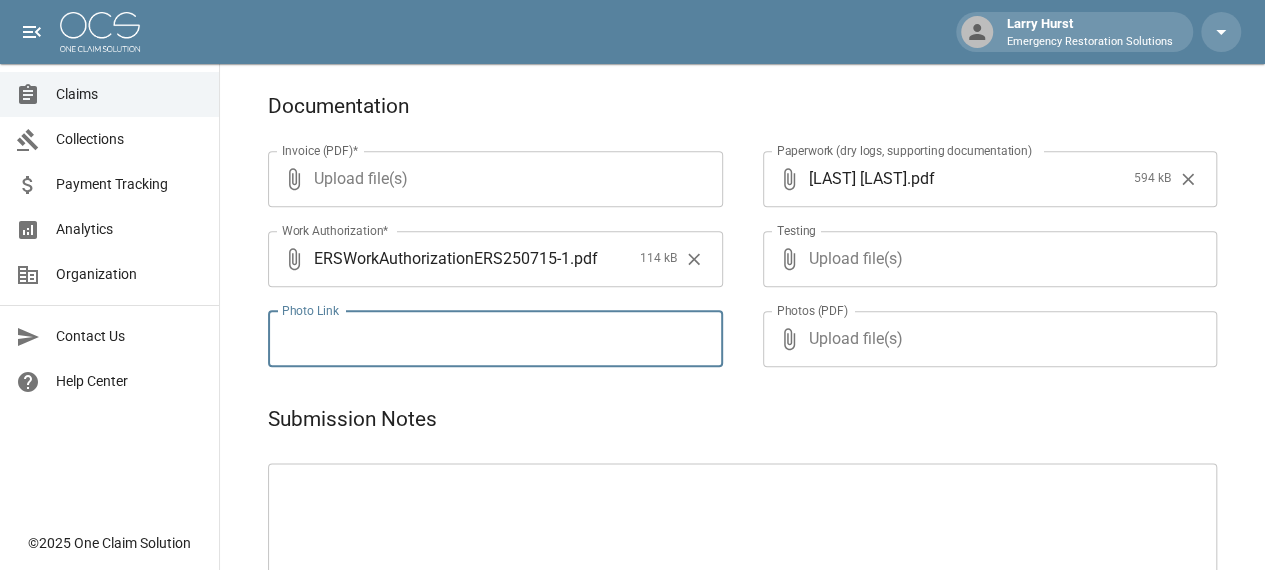 click on "Photo Link" at bounding box center (495, 339) 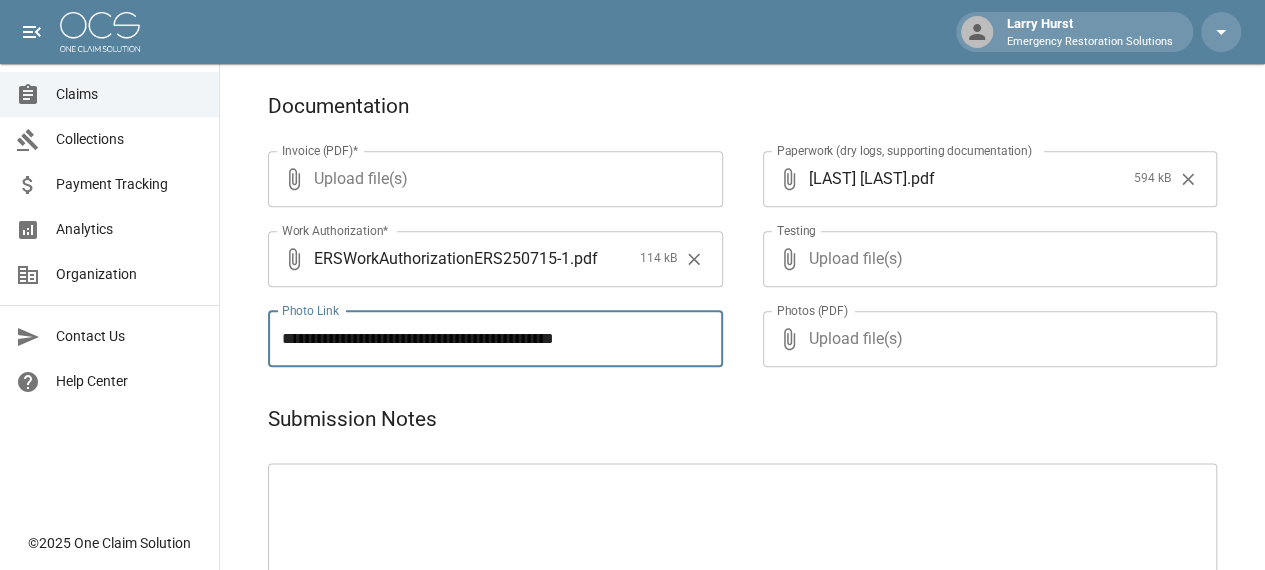 type on "**********" 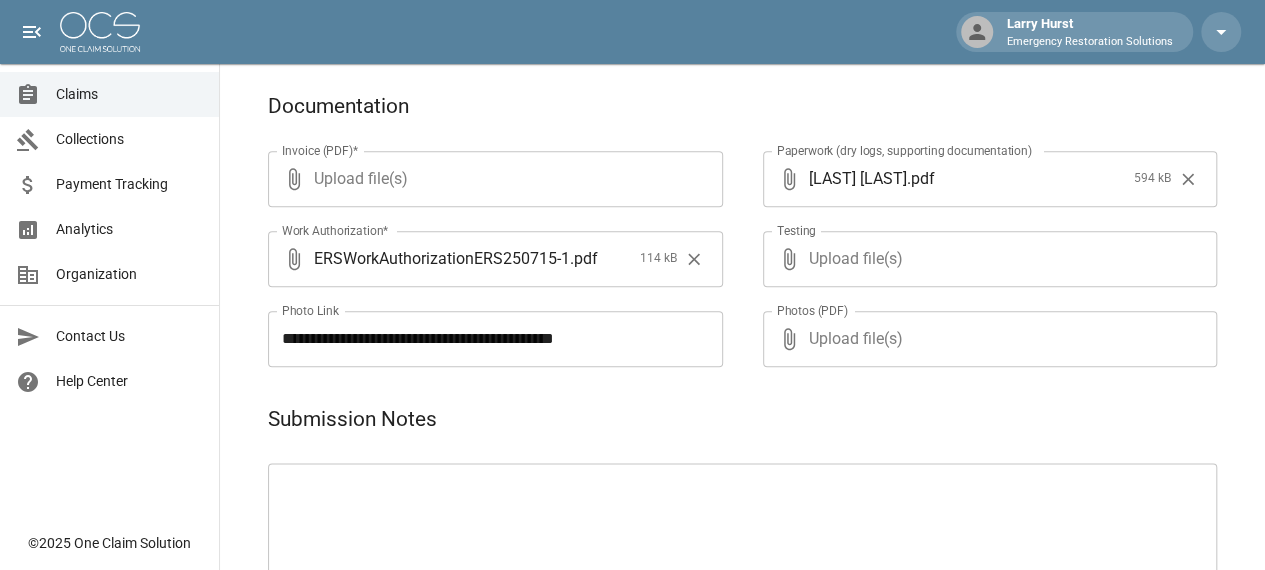 click on "Upload file(s)" at bounding box center (986, 259) 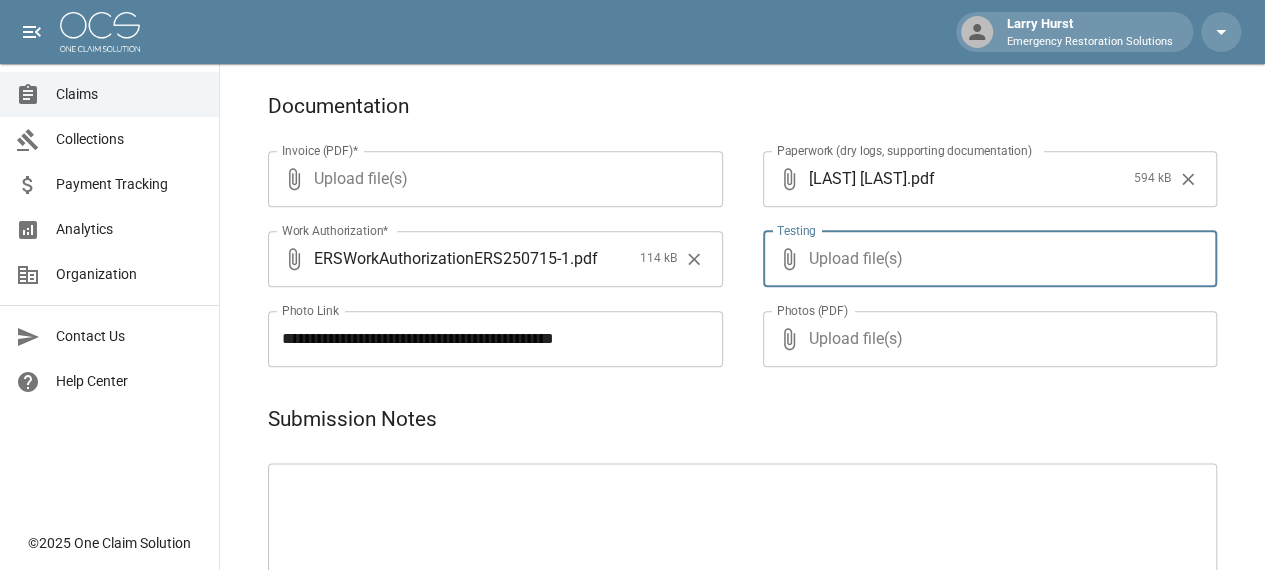 type on "**********" 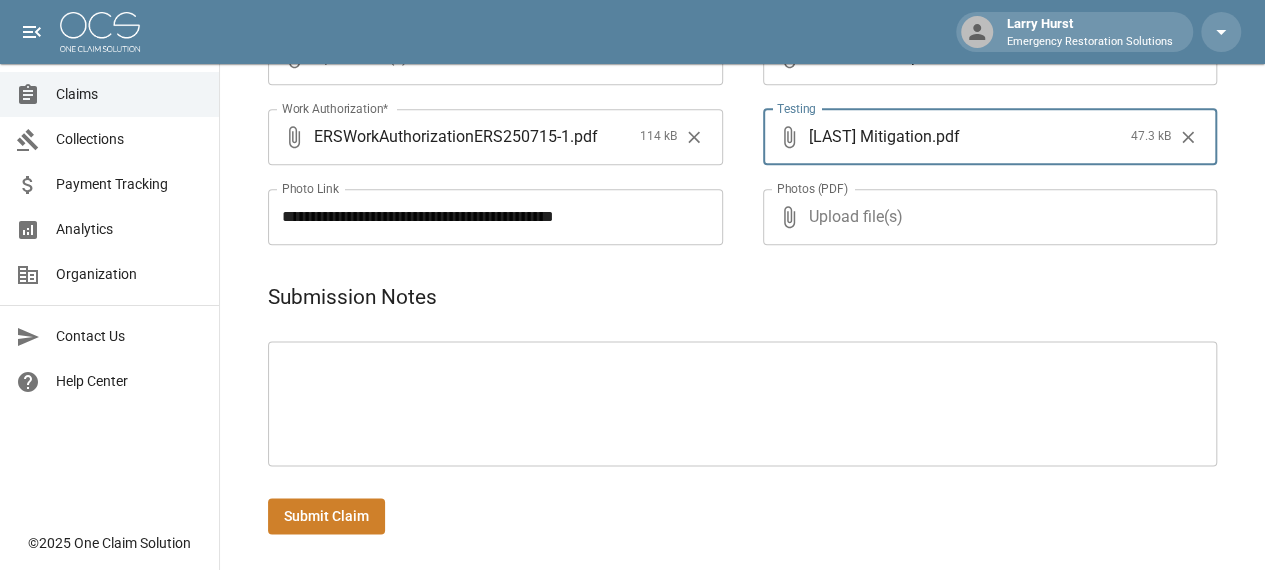 scroll, scrollTop: 1102, scrollLeft: 0, axis: vertical 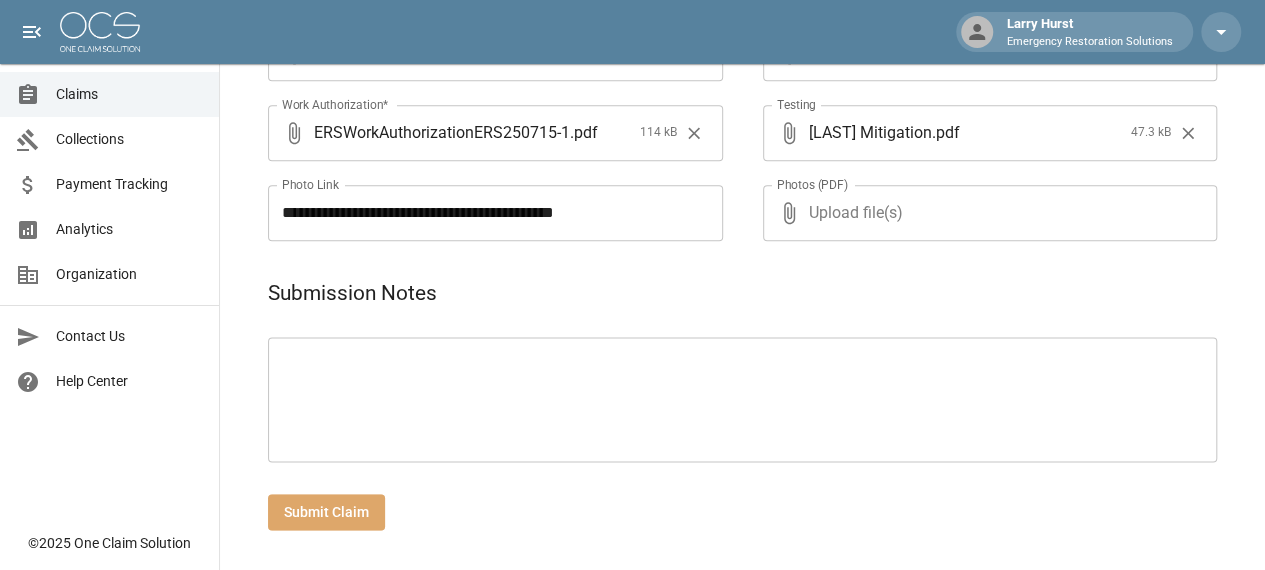 click on "Submit Claim" at bounding box center (326, 512) 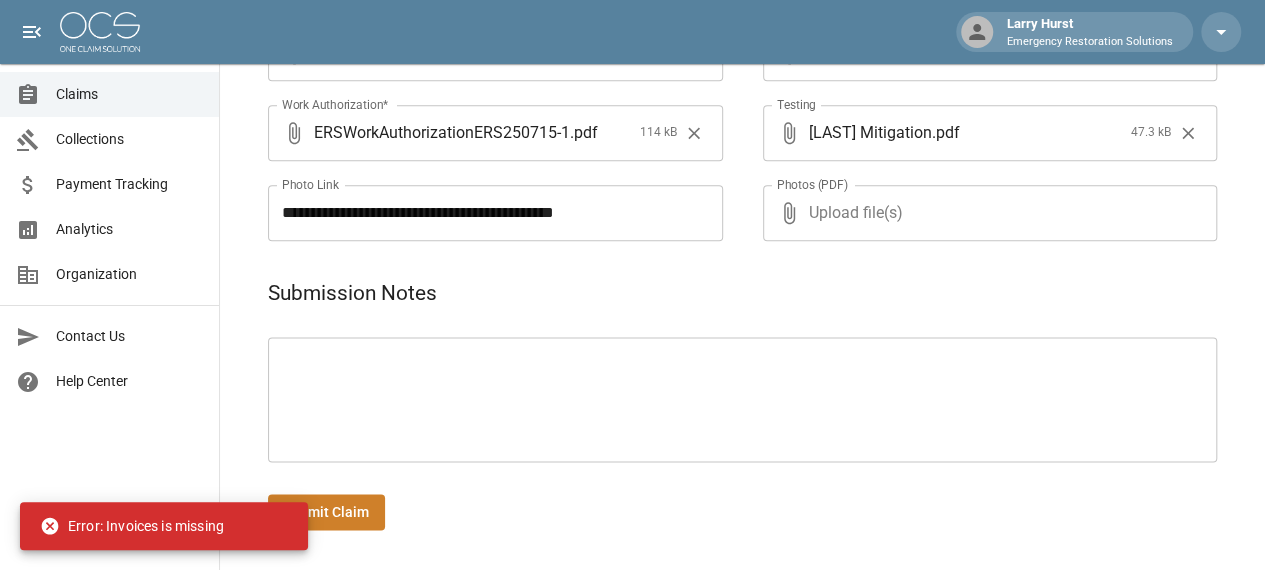 click on "**********" at bounding box center [742, -179] 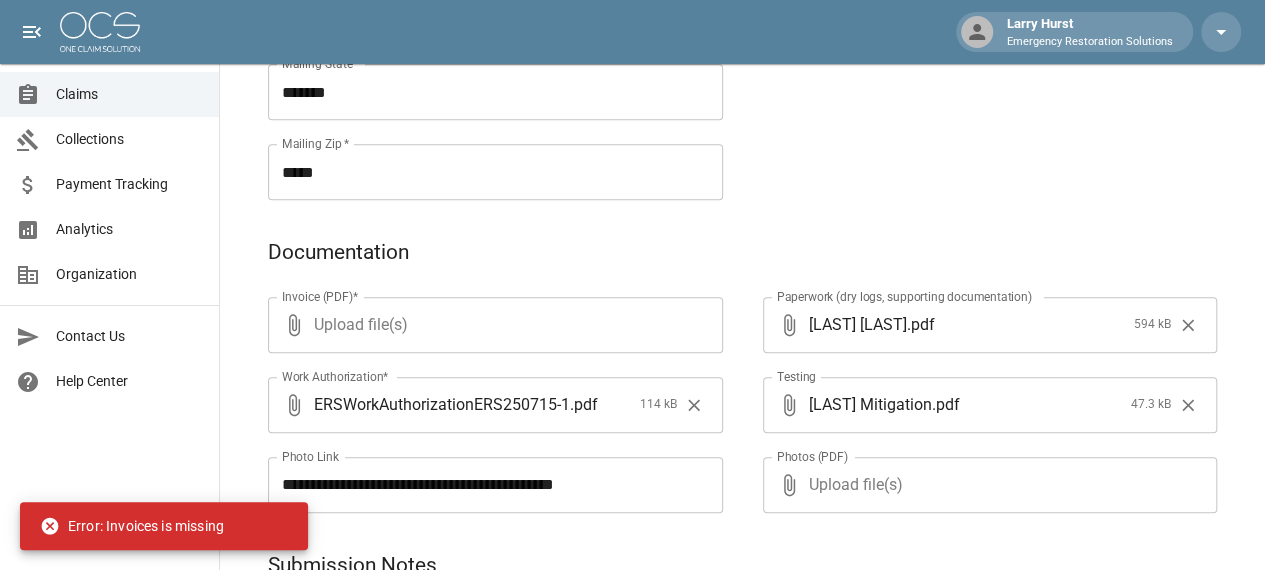 scroll, scrollTop: 836, scrollLeft: 0, axis: vertical 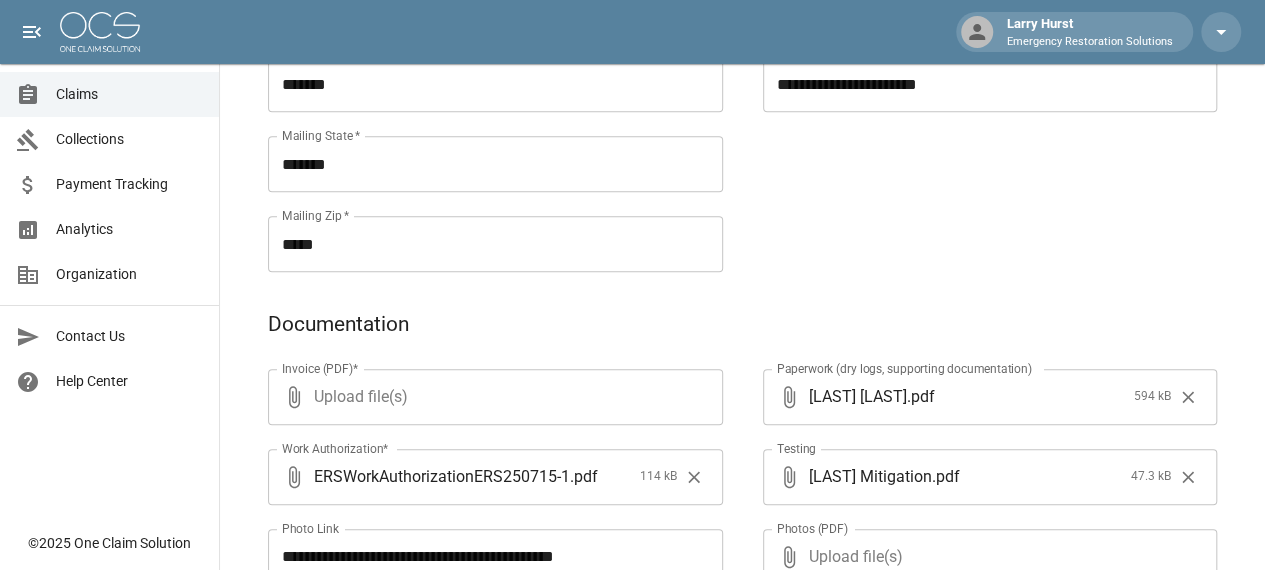 click at bounding box center [1188, 477] 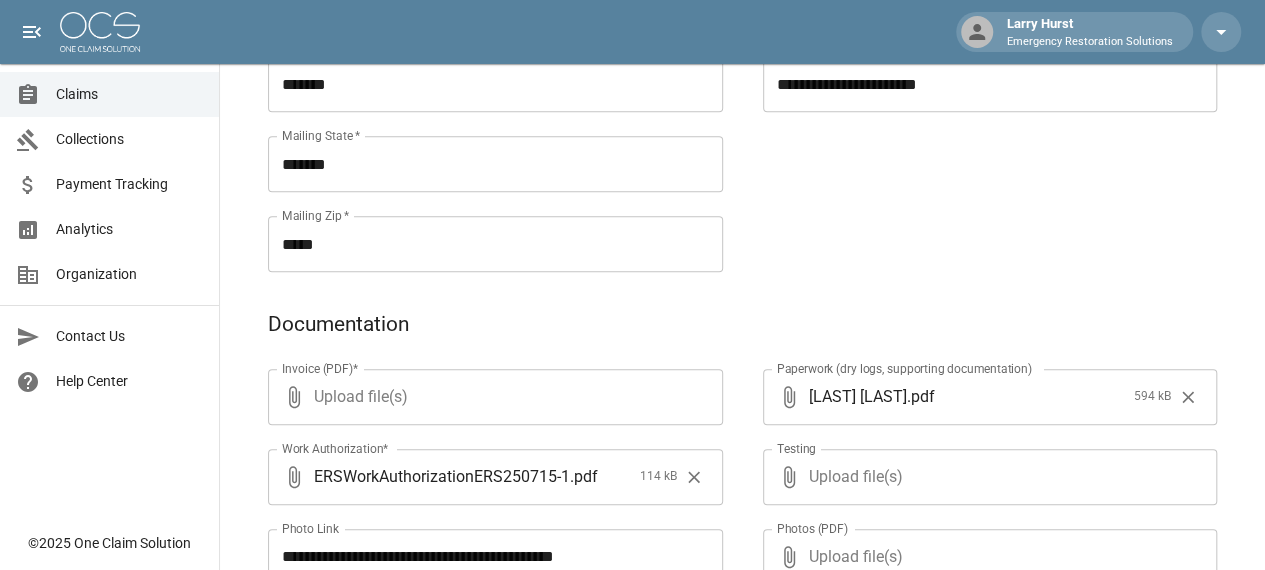 click on "Upload file(s)" at bounding box center [491, 397] 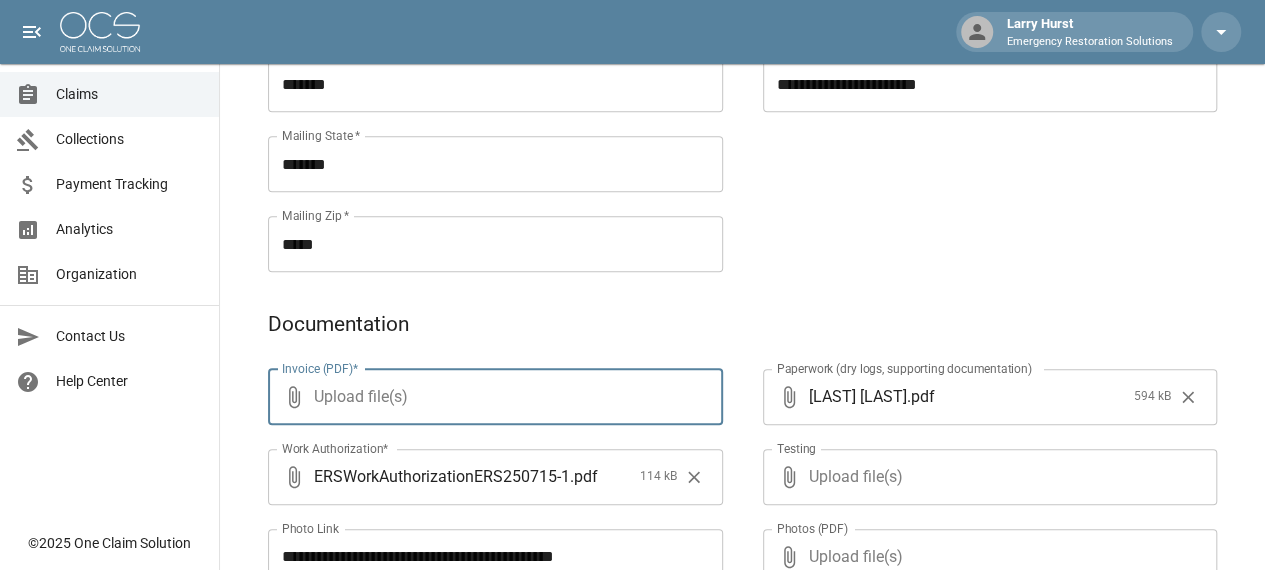type on "**********" 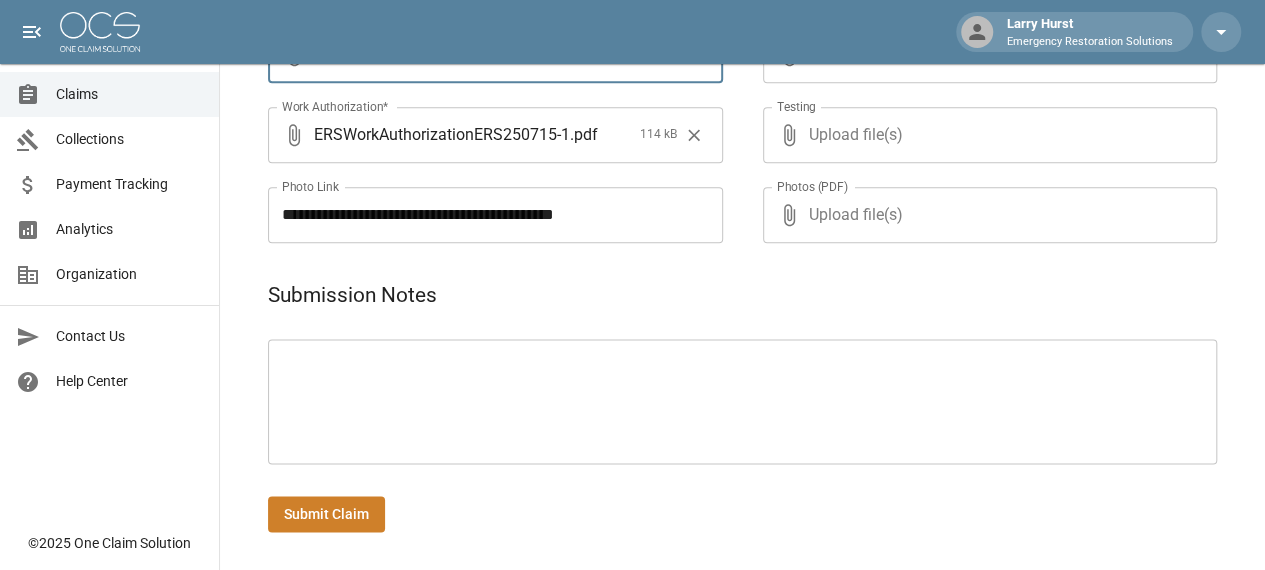scroll, scrollTop: 1102, scrollLeft: 0, axis: vertical 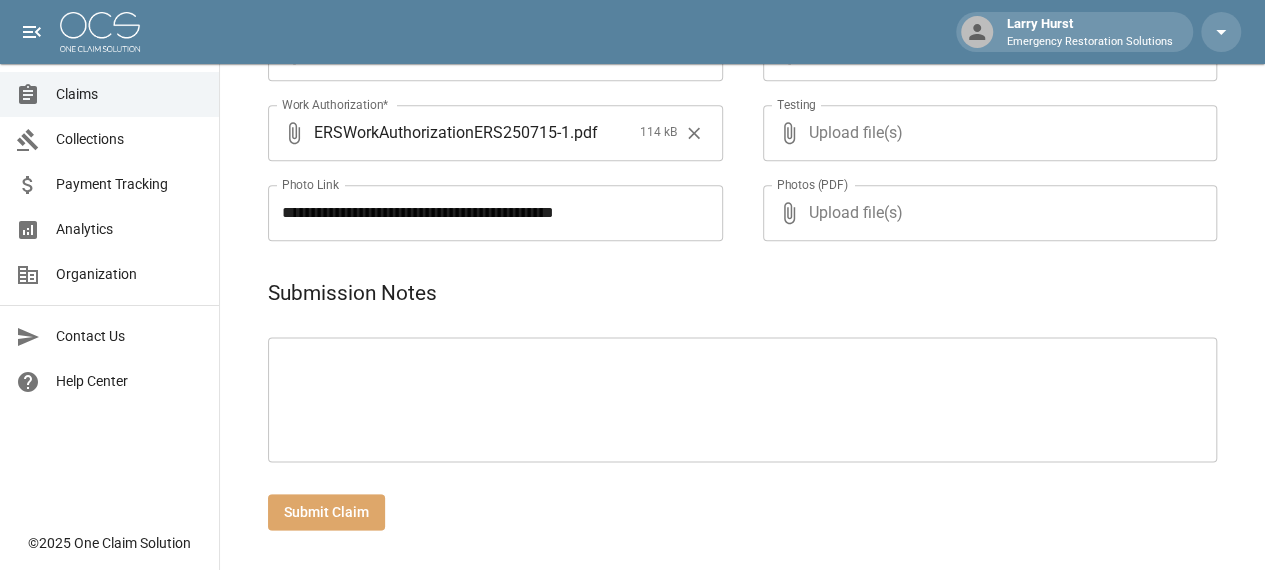 click on "Submit Claim" at bounding box center (326, 512) 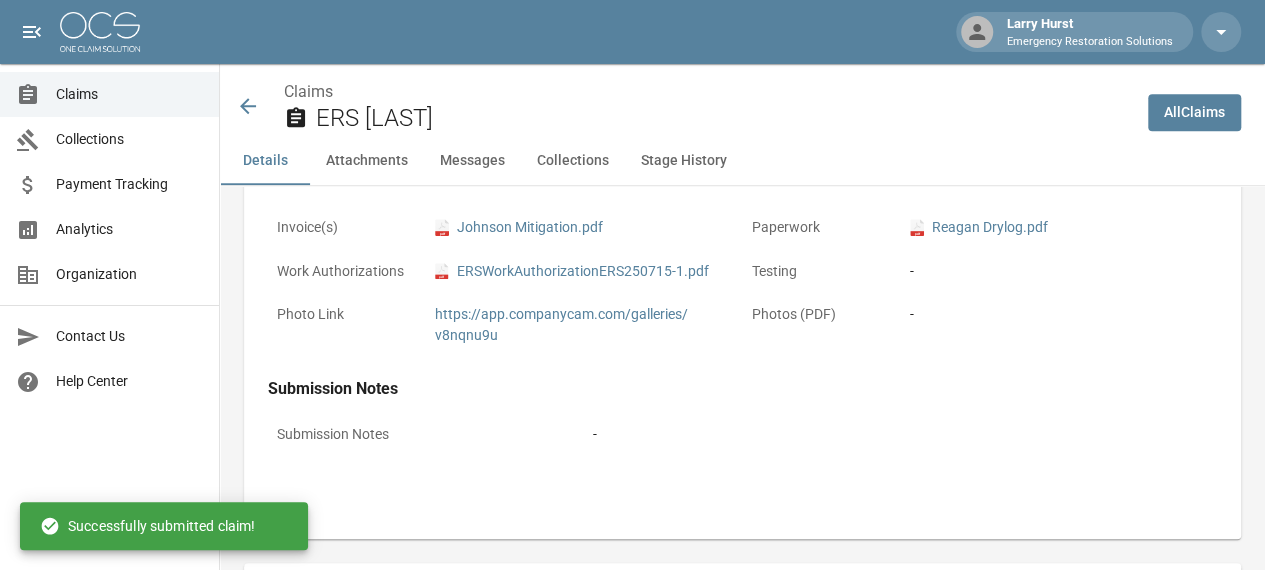 scroll, scrollTop: 1102, scrollLeft: 0, axis: vertical 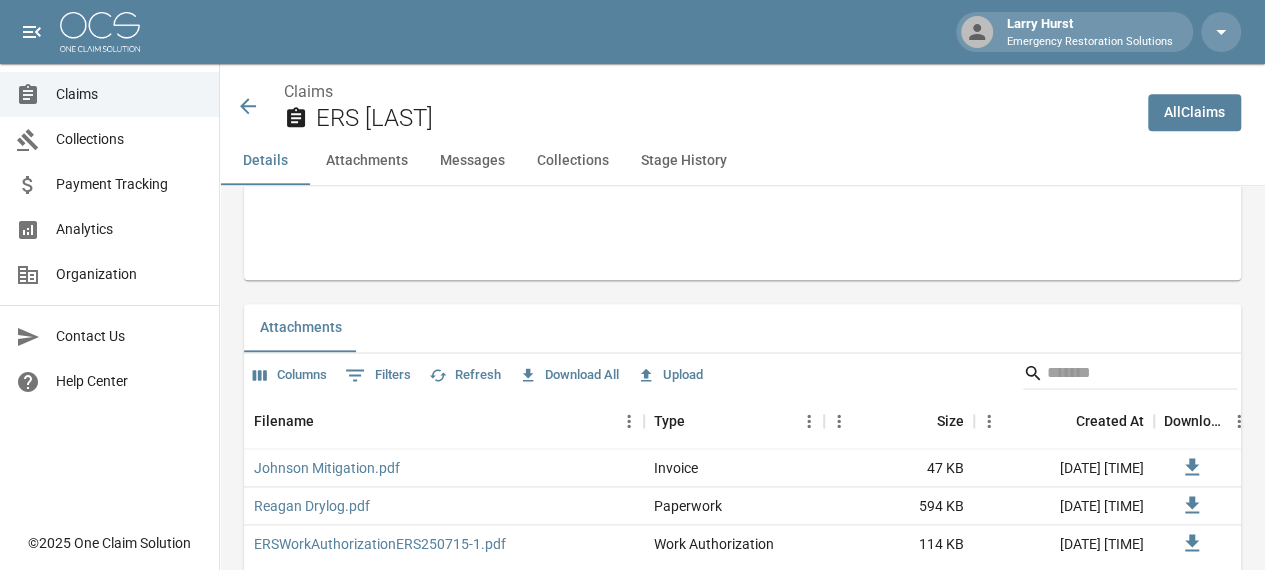 click on "ERS [LAST]" at bounding box center (724, 118) 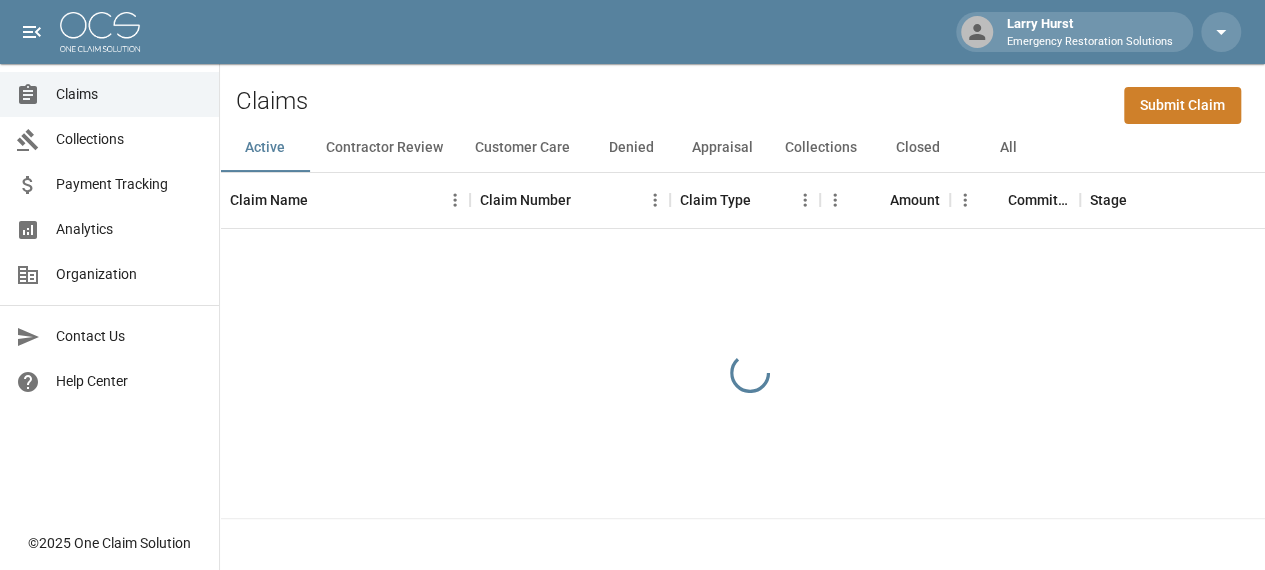scroll, scrollTop: 0, scrollLeft: 0, axis: both 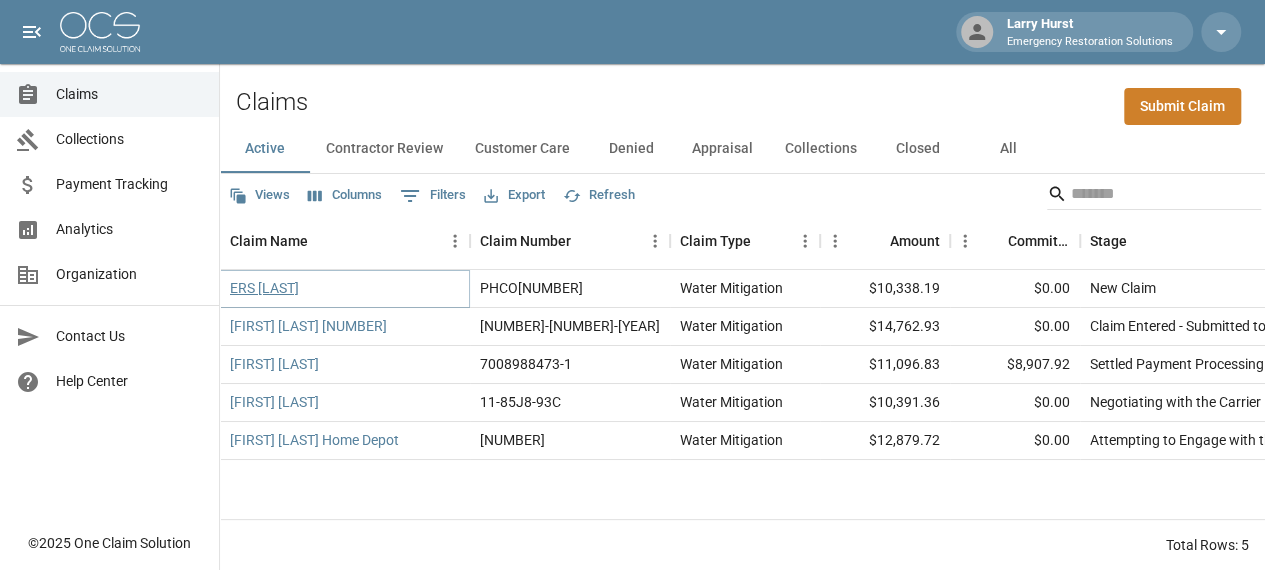 click on "ERS [LAST]" at bounding box center (264, 288) 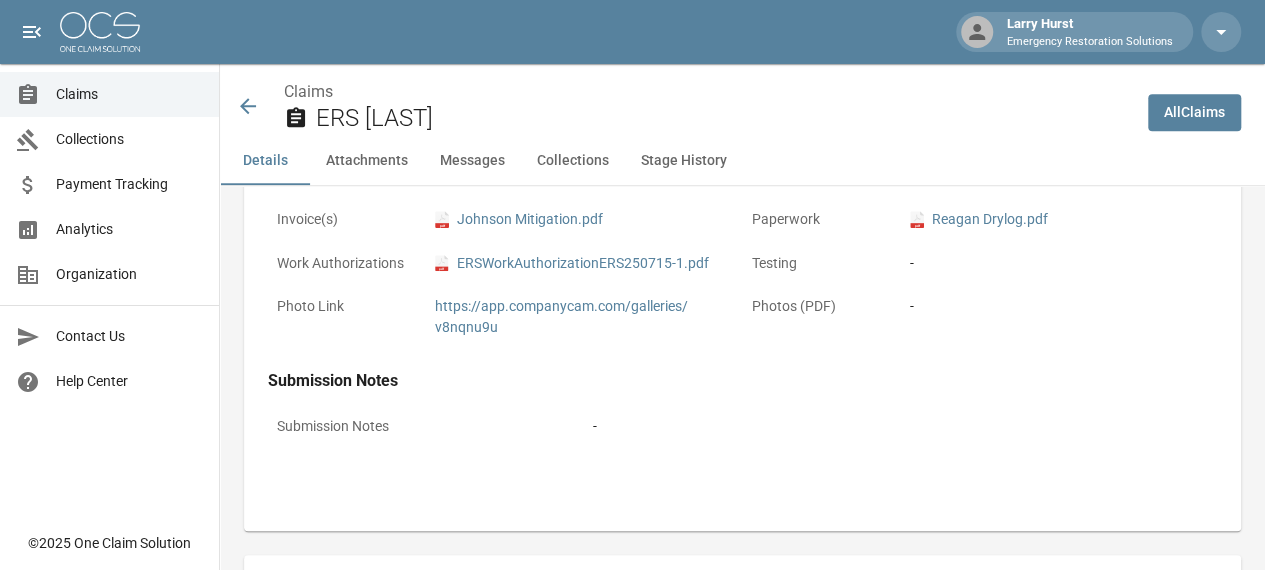 scroll, scrollTop: 844, scrollLeft: 0, axis: vertical 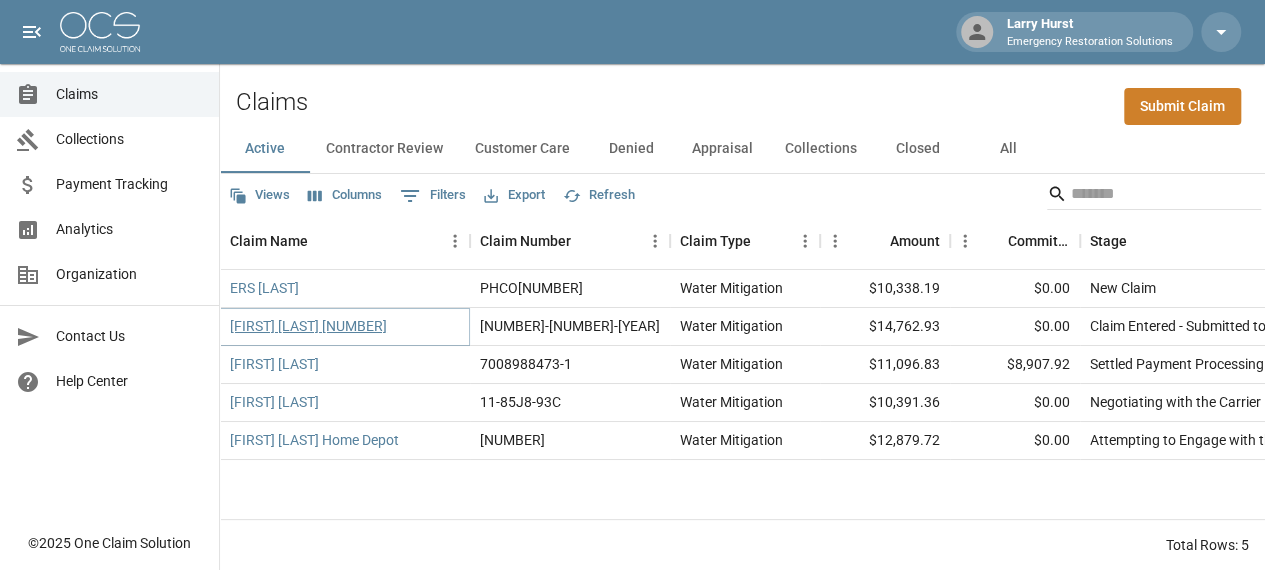 click on "[FIRST] [LAST] [NUMBER]" at bounding box center [308, 326] 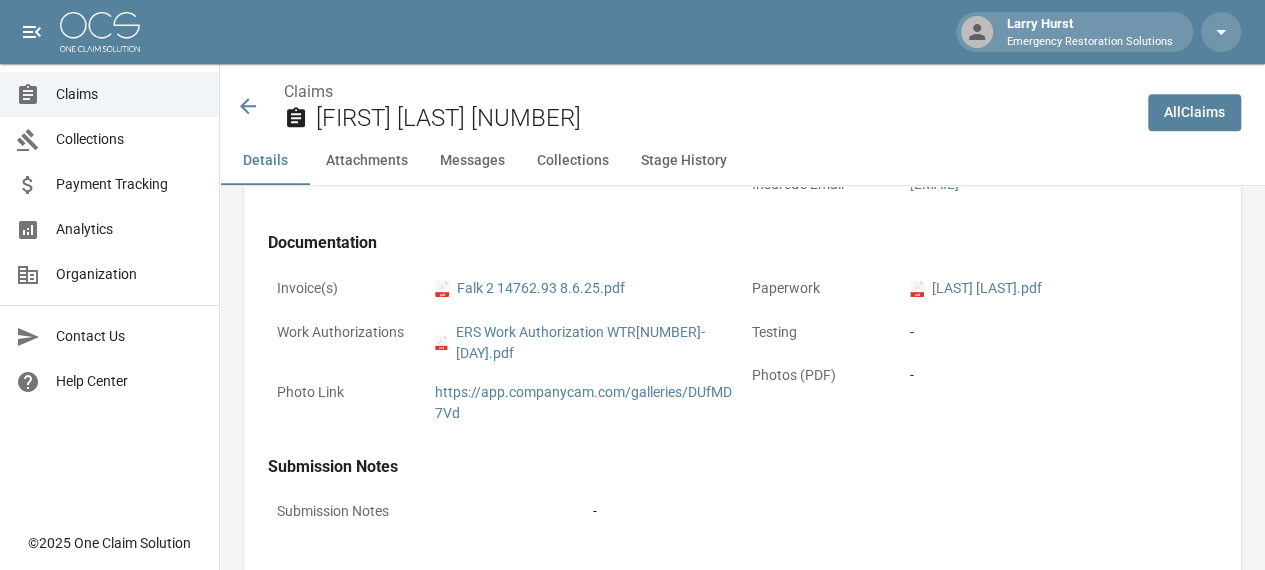 scroll, scrollTop: 786, scrollLeft: 0, axis: vertical 